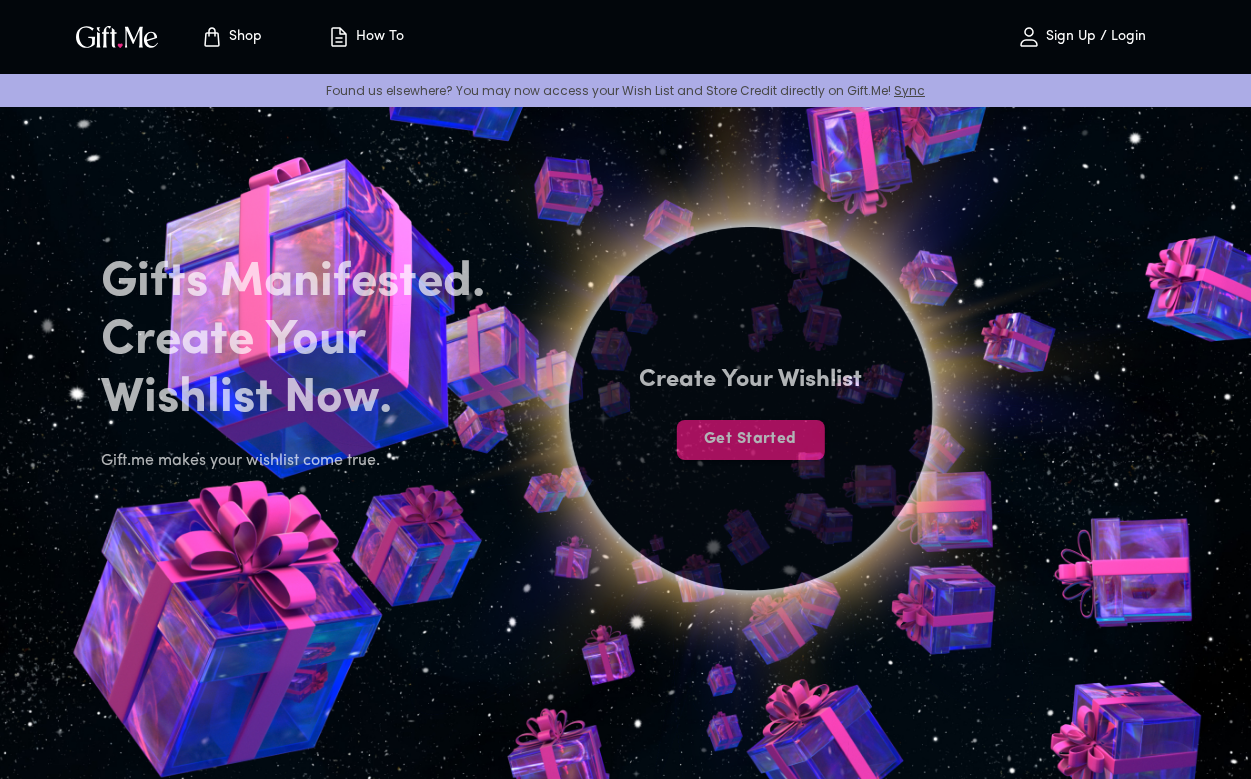 scroll, scrollTop: 0, scrollLeft: 0, axis: both 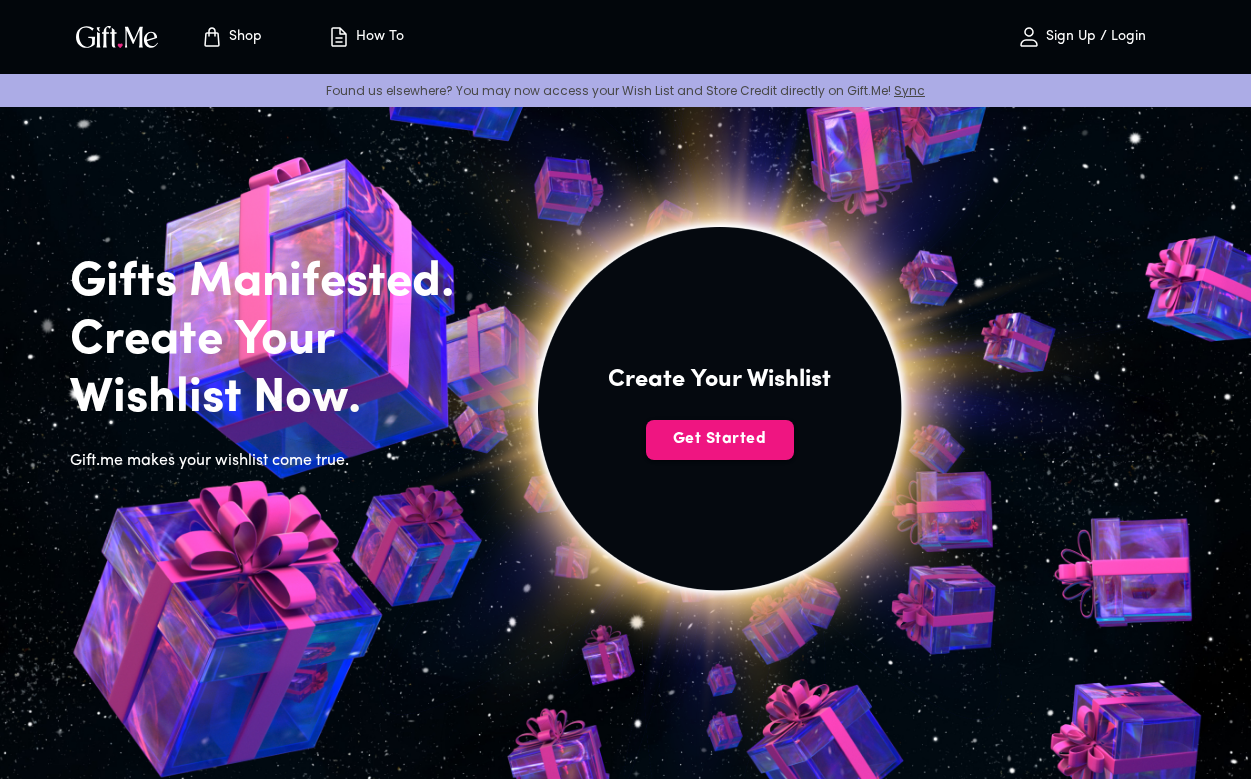 click on "Sign Up / Login" at bounding box center [1093, 37] 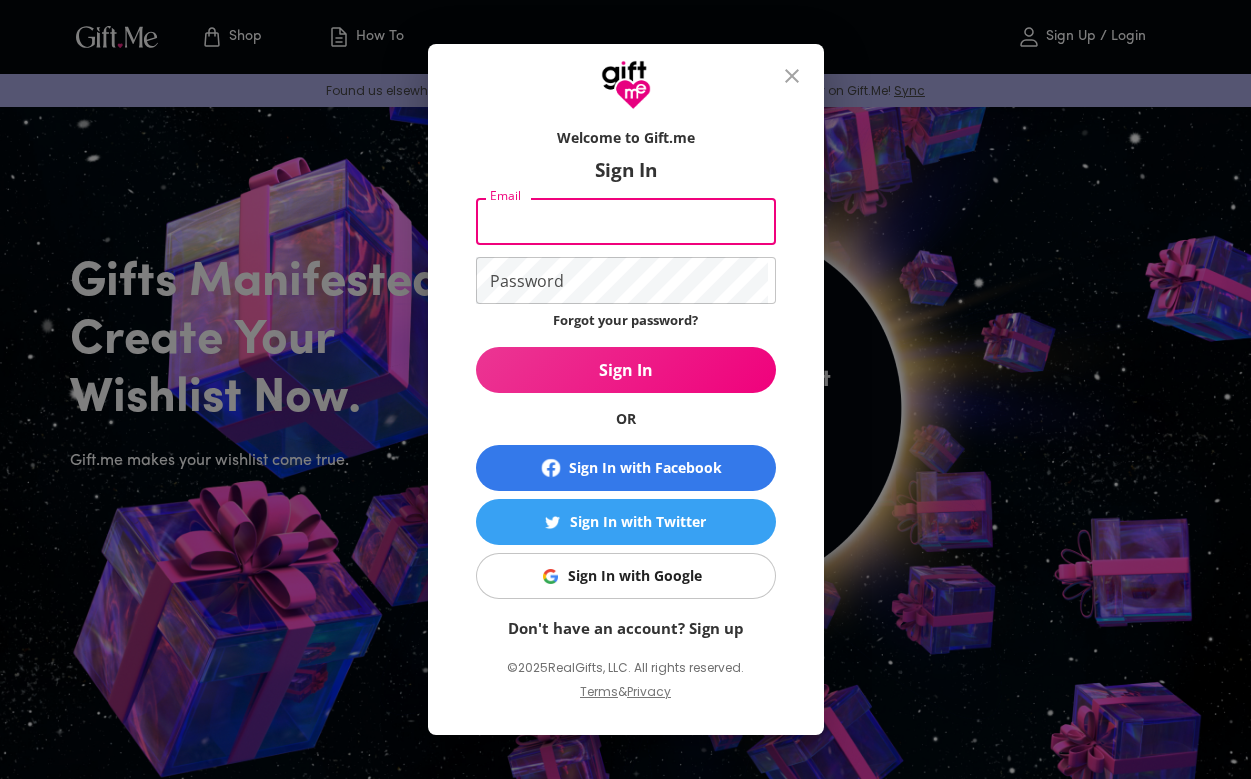 click on "Email" at bounding box center [622, 221] 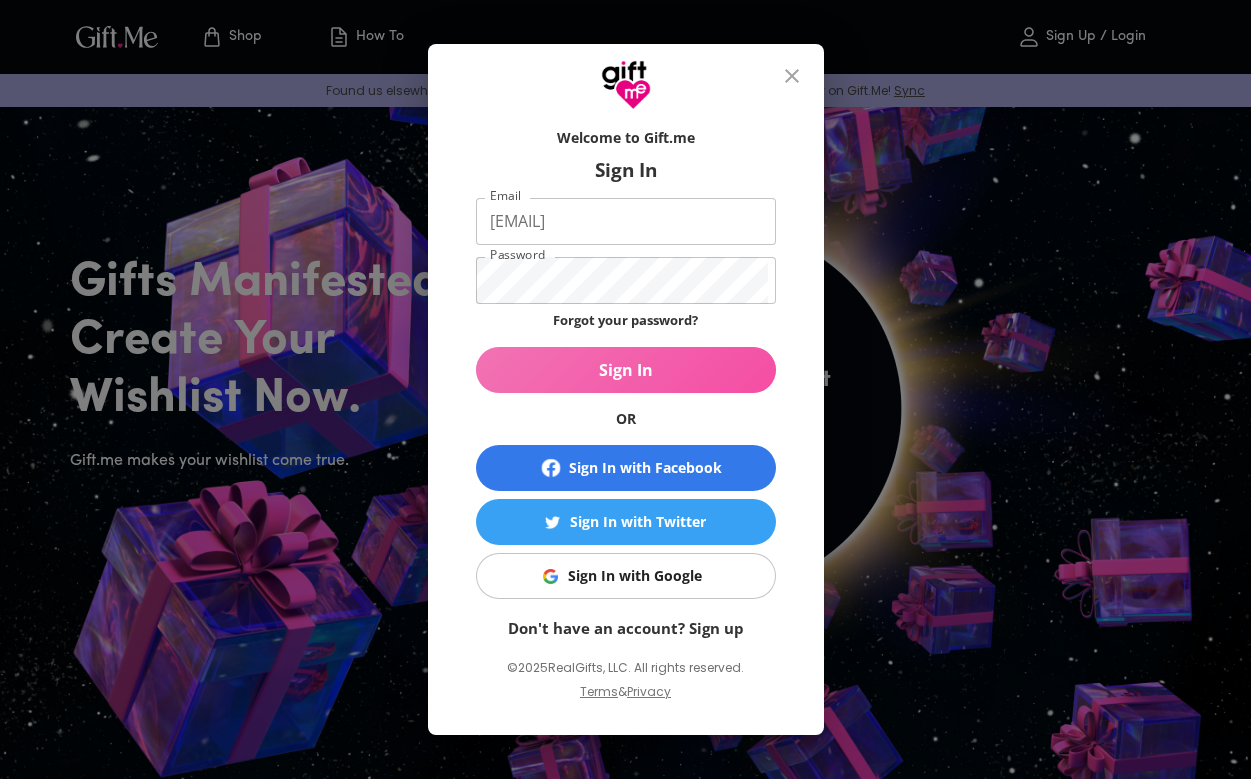 click on "Sign In" at bounding box center (626, 370) 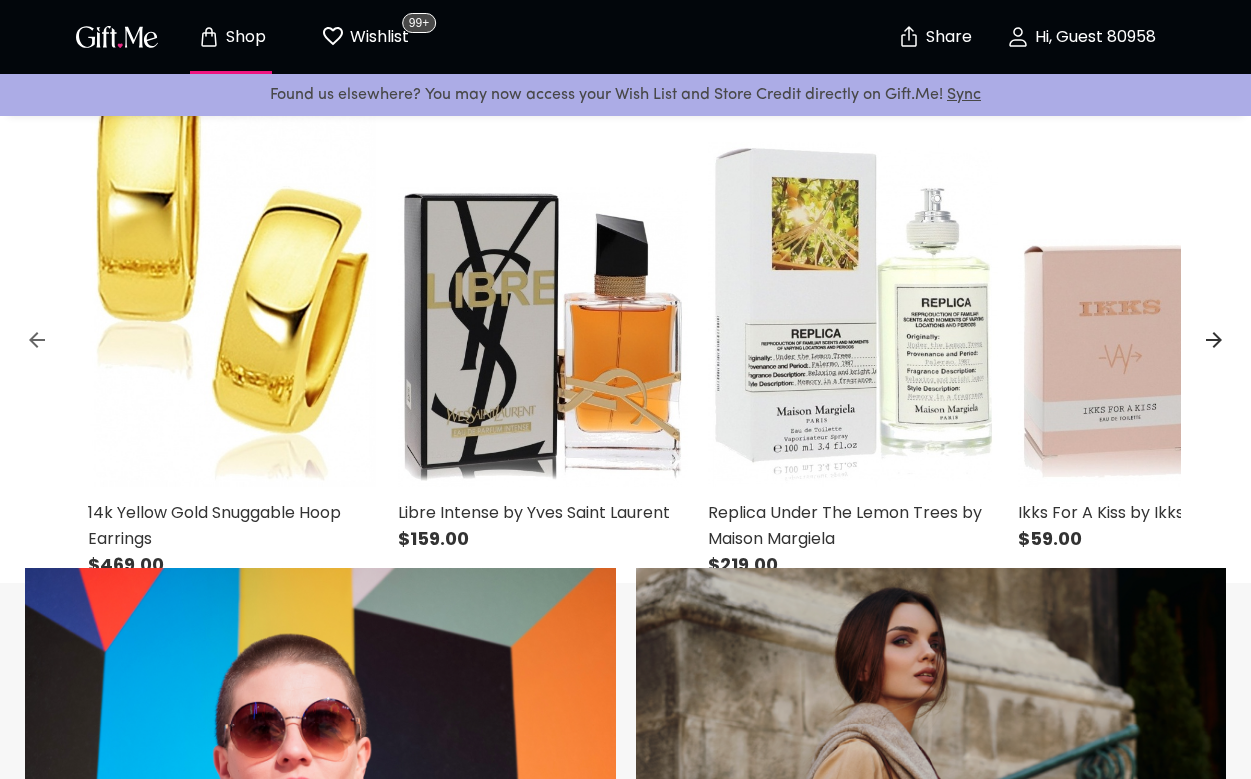 scroll, scrollTop: 0, scrollLeft: 0, axis: both 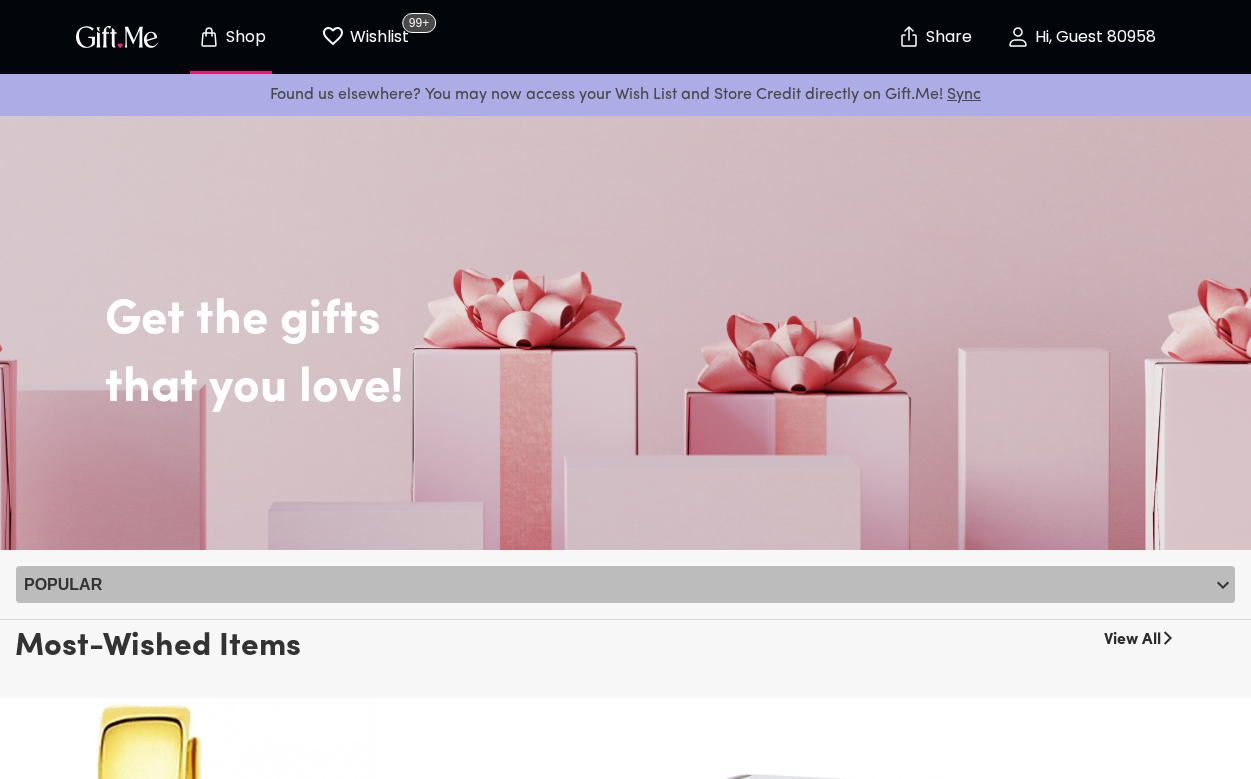 click on "Popular" at bounding box center (625, 584) 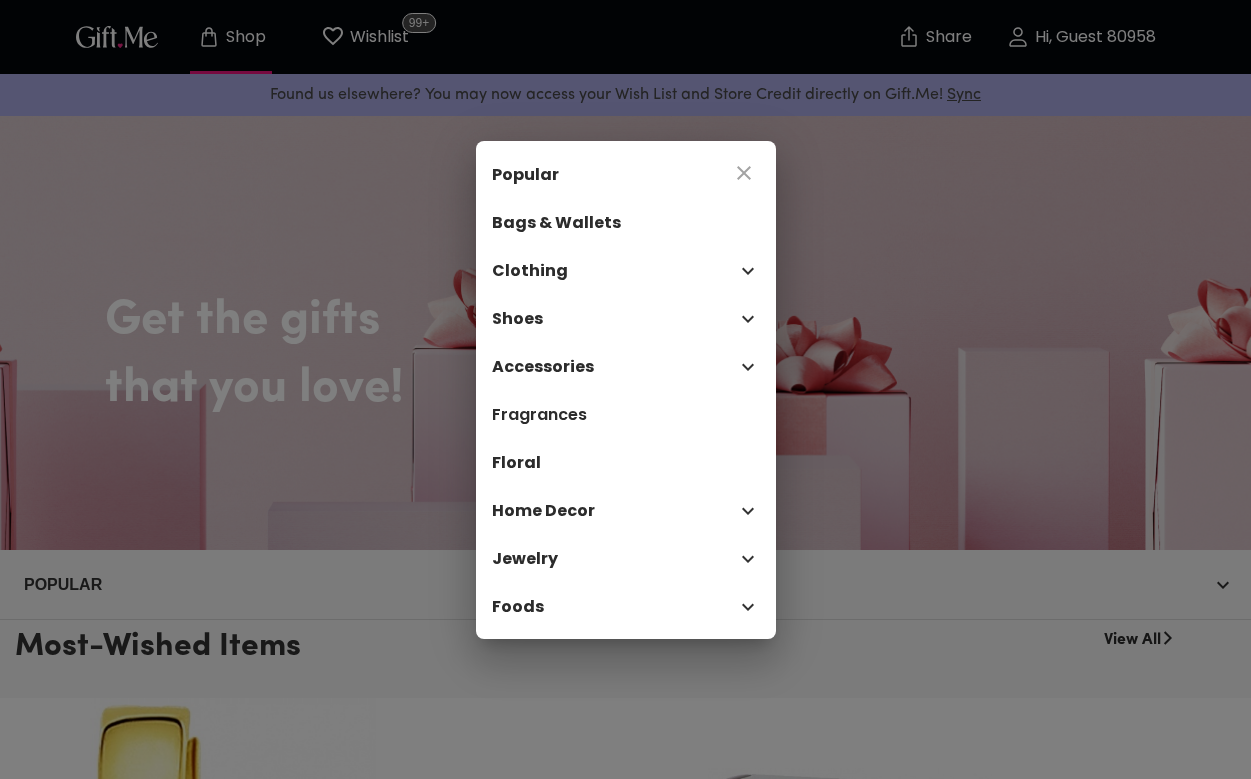 click on "Fragrances" at bounding box center (626, 415) 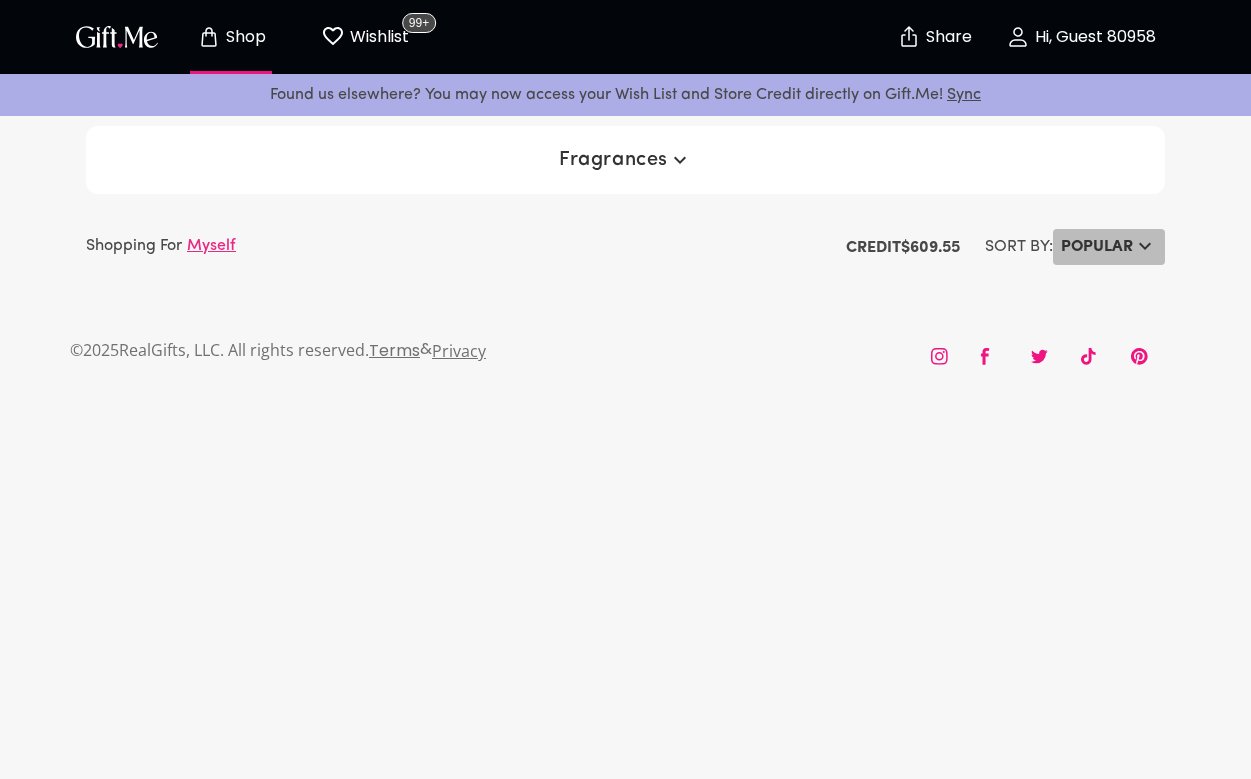 click on "Popular" at bounding box center [1097, 247] 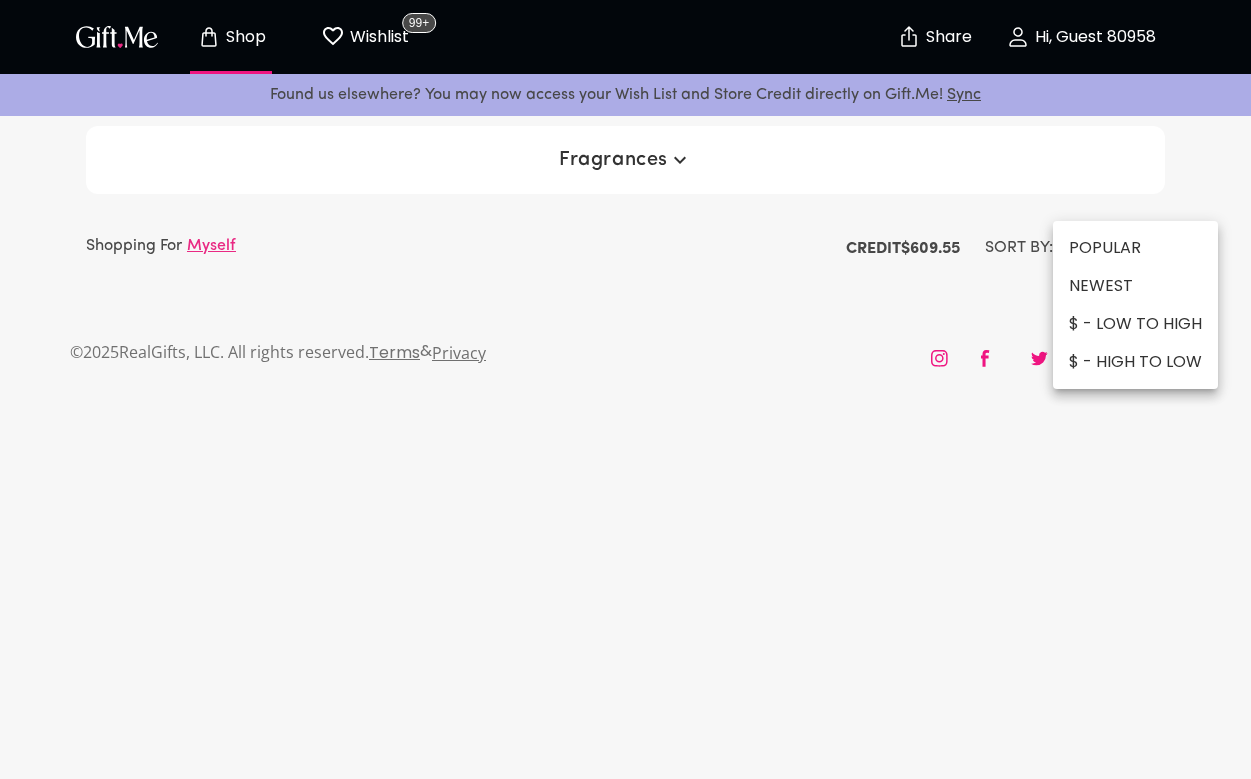 click on "NEWEST" at bounding box center (1135, 286) 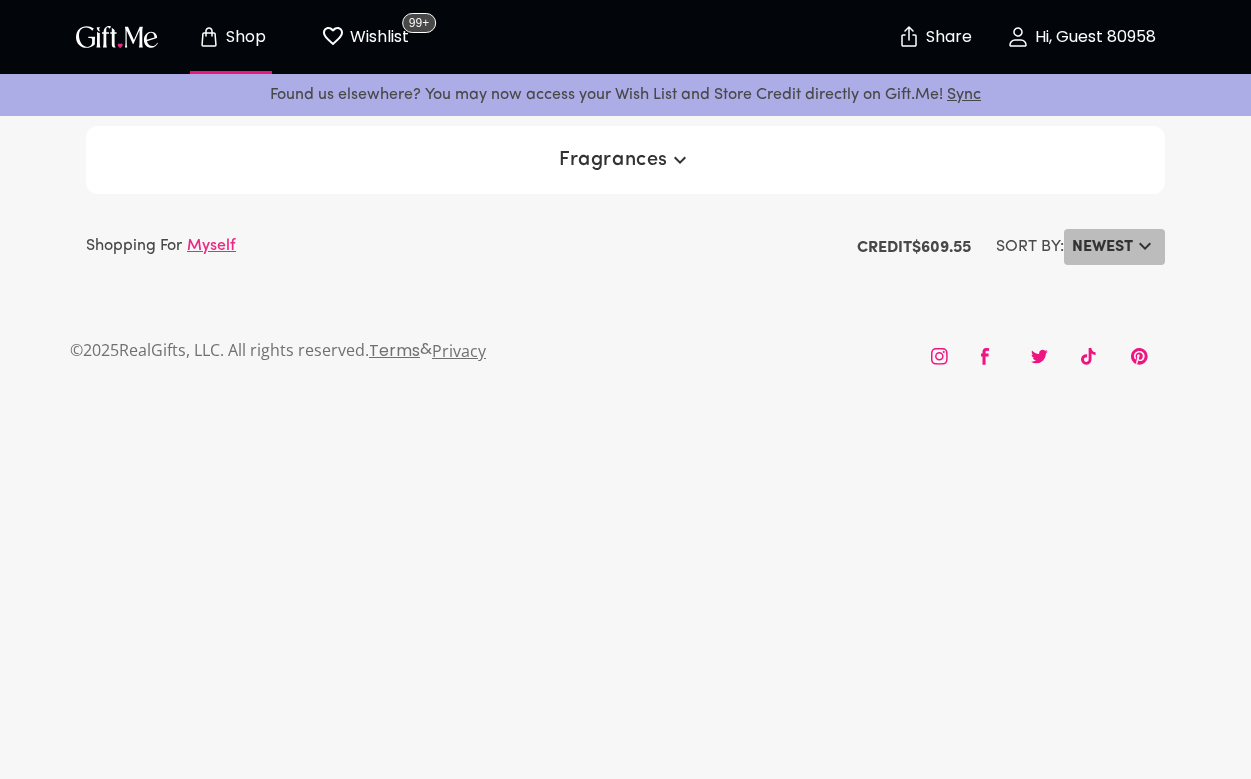click on "NEWEST" at bounding box center [1114, 247] 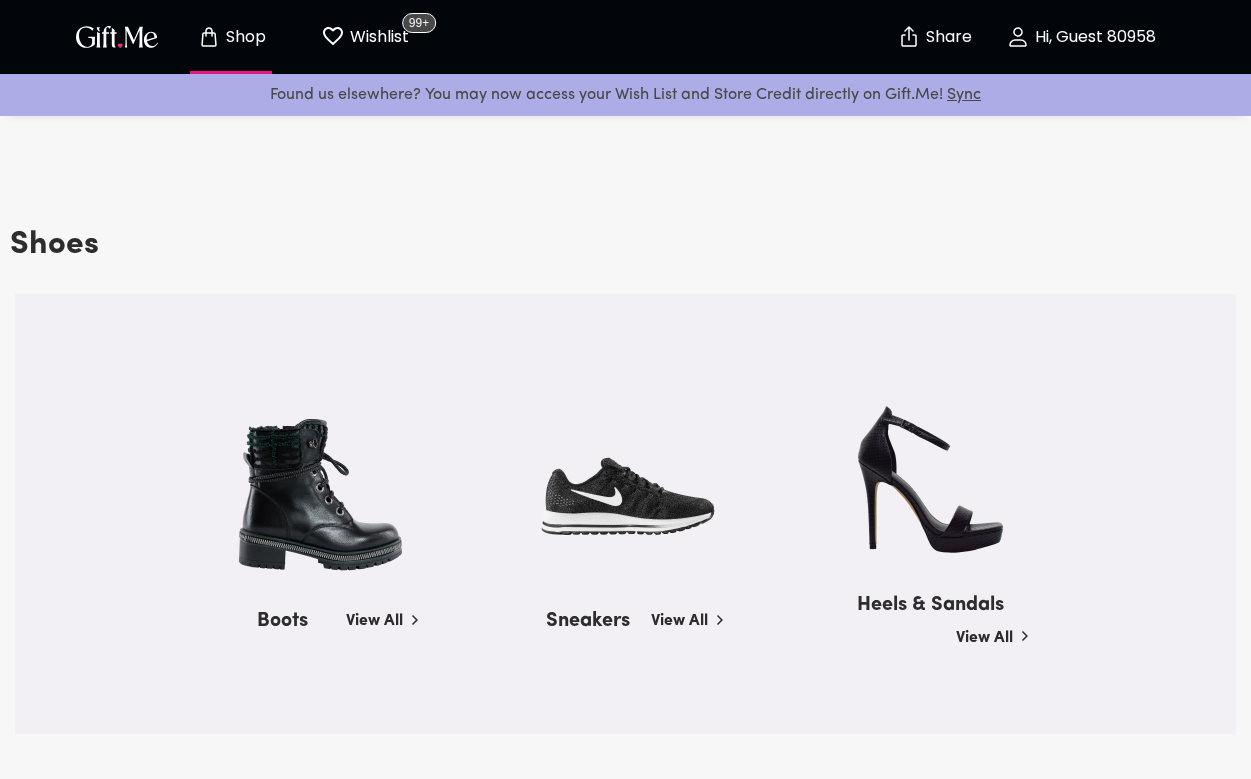 scroll, scrollTop: 0, scrollLeft: 0, axis: both 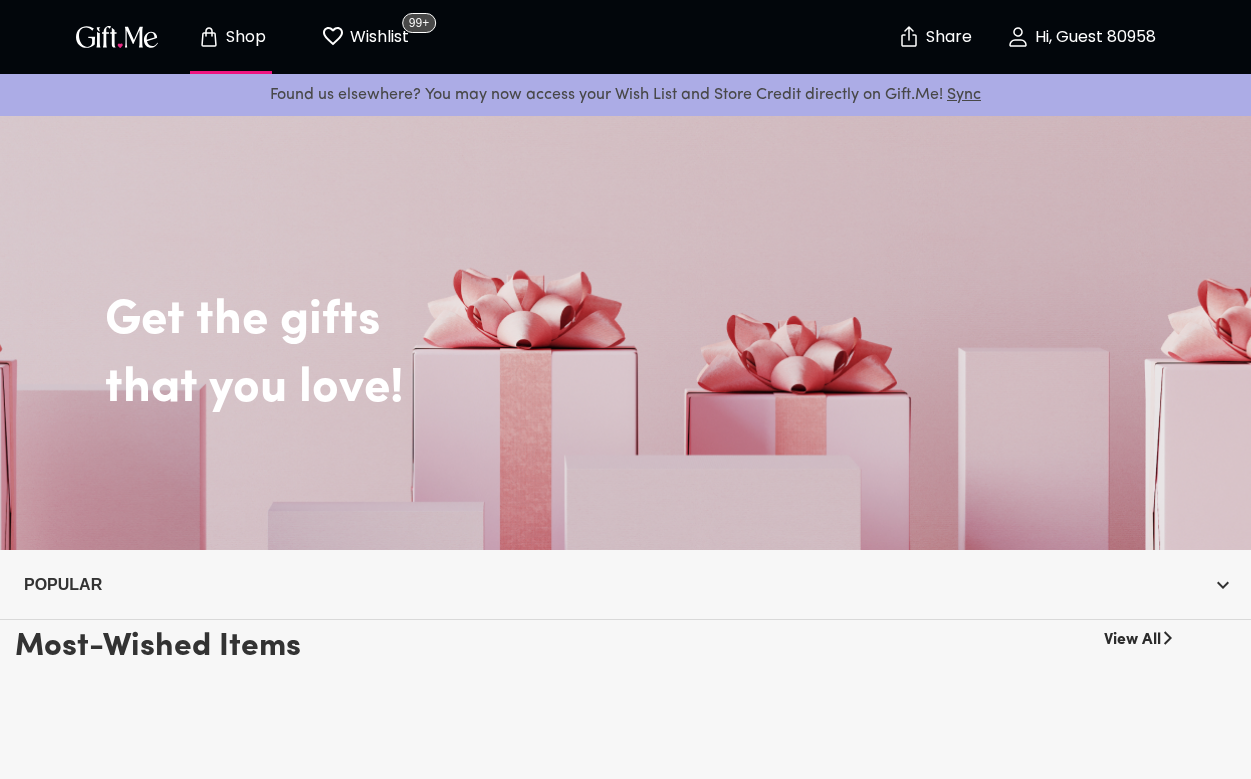 click on "Wishlist" at bounding box center (377, 37) 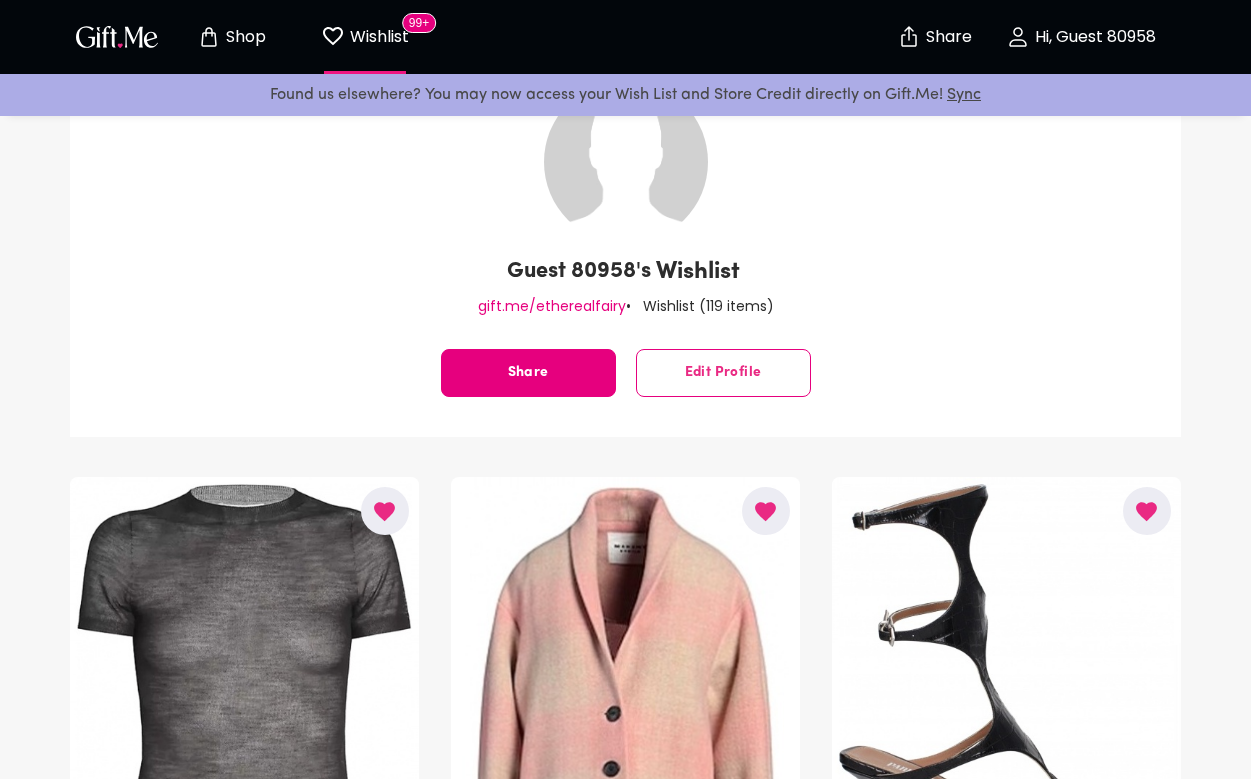 scroll, scrollTop: 0, scrollLeft: 0, axis: both 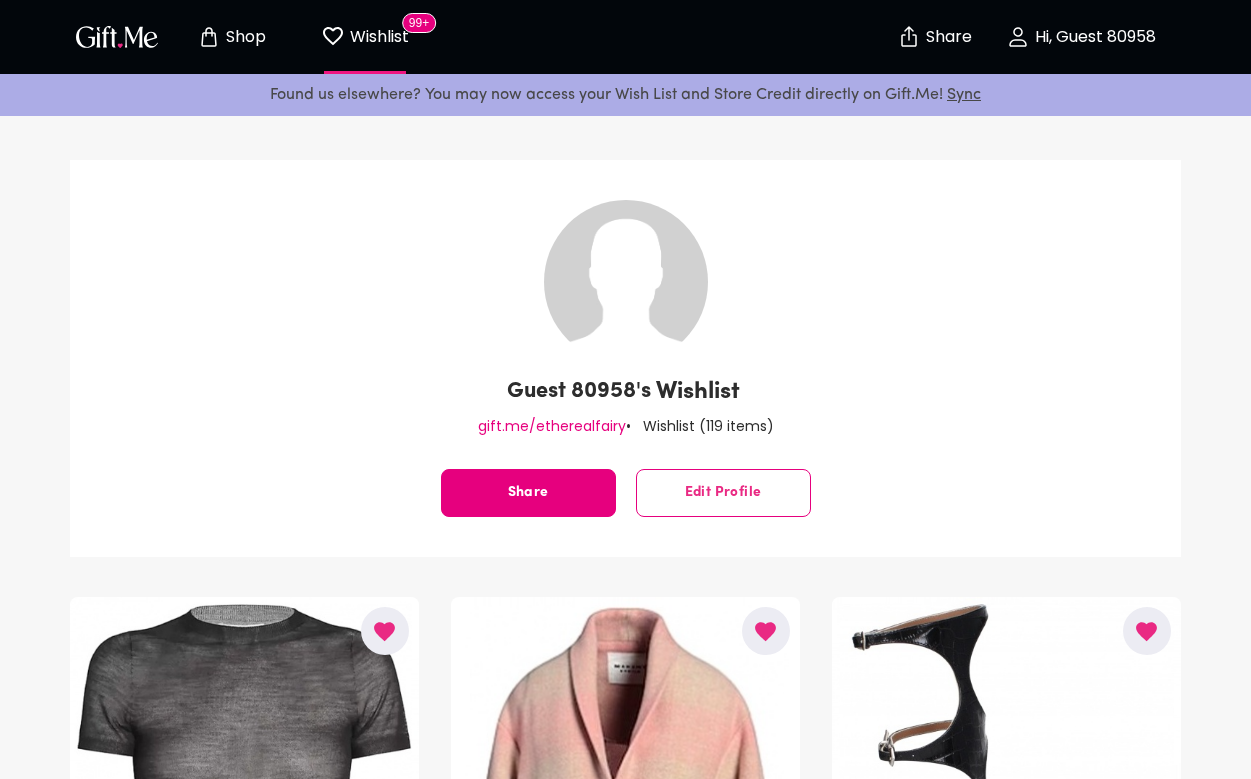 click on "Shop" at bounding box center [243, 37] 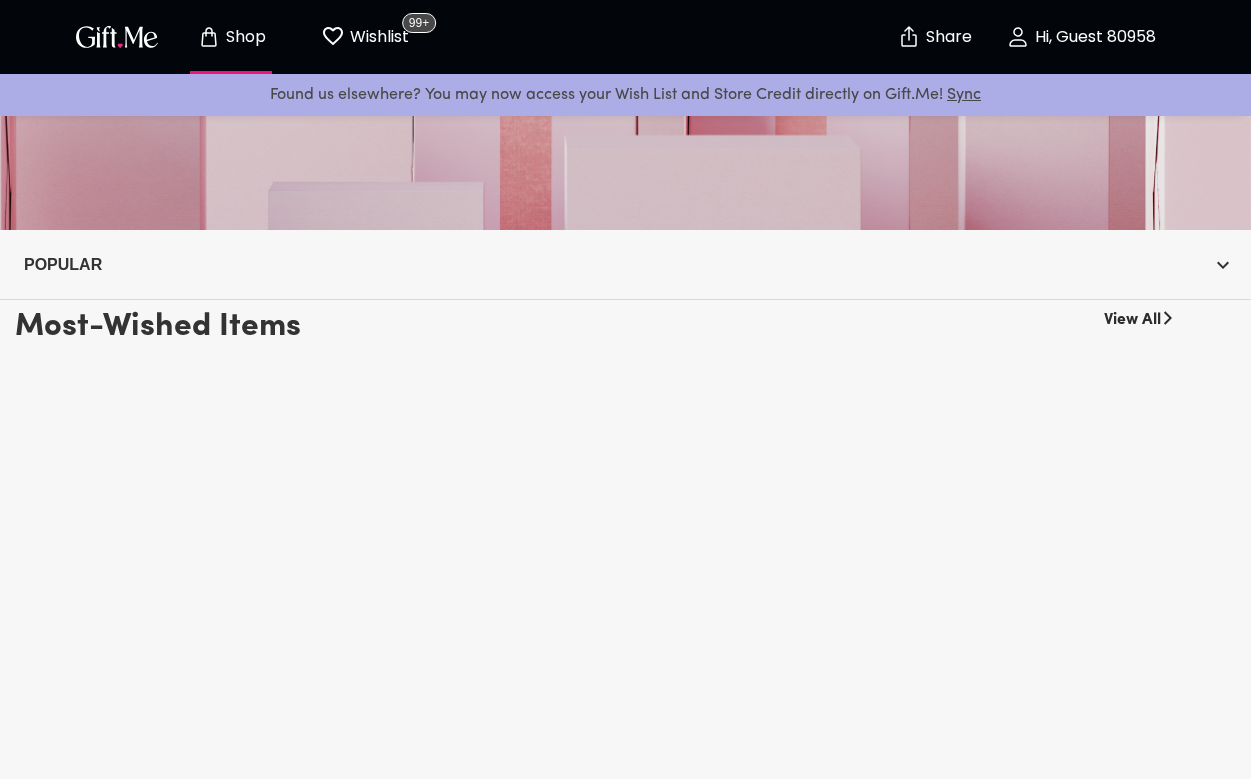 scroll, scrollTop: 316, scrollLeft: 0, axis: vertical 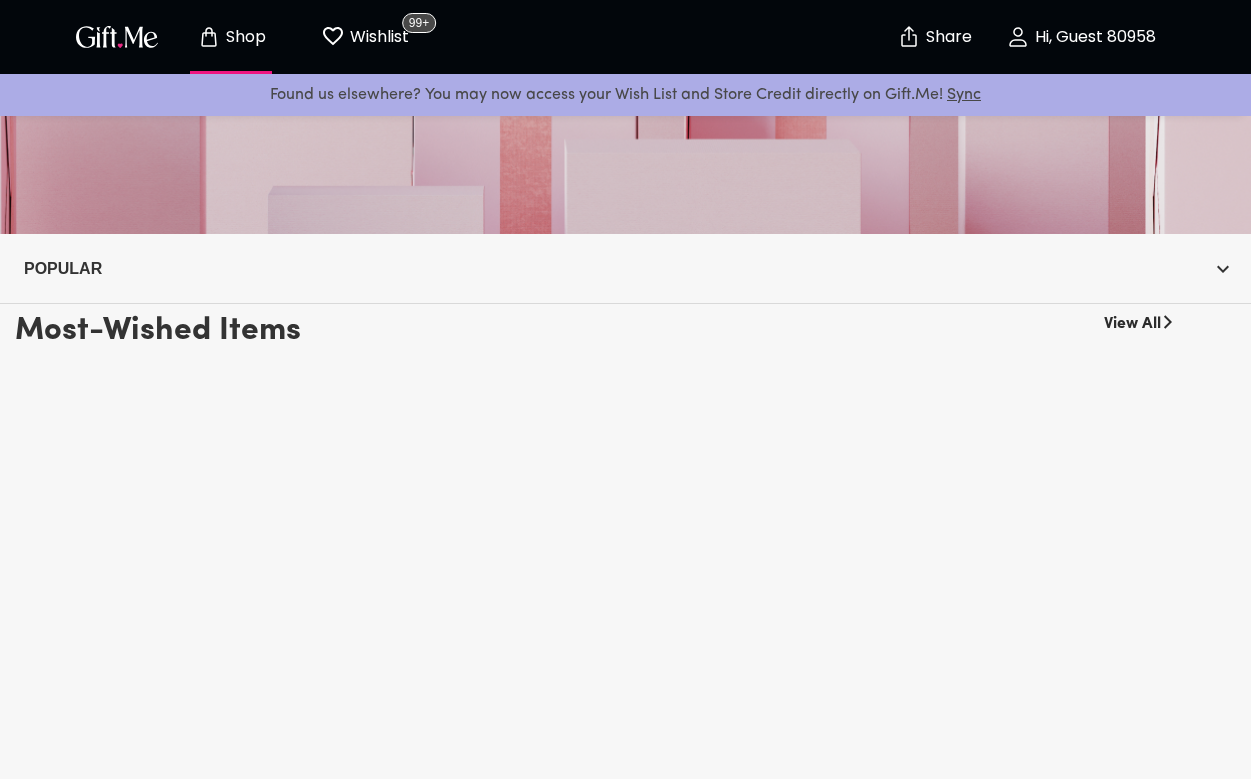 click on "View All" at bounding box center (1132, 320) 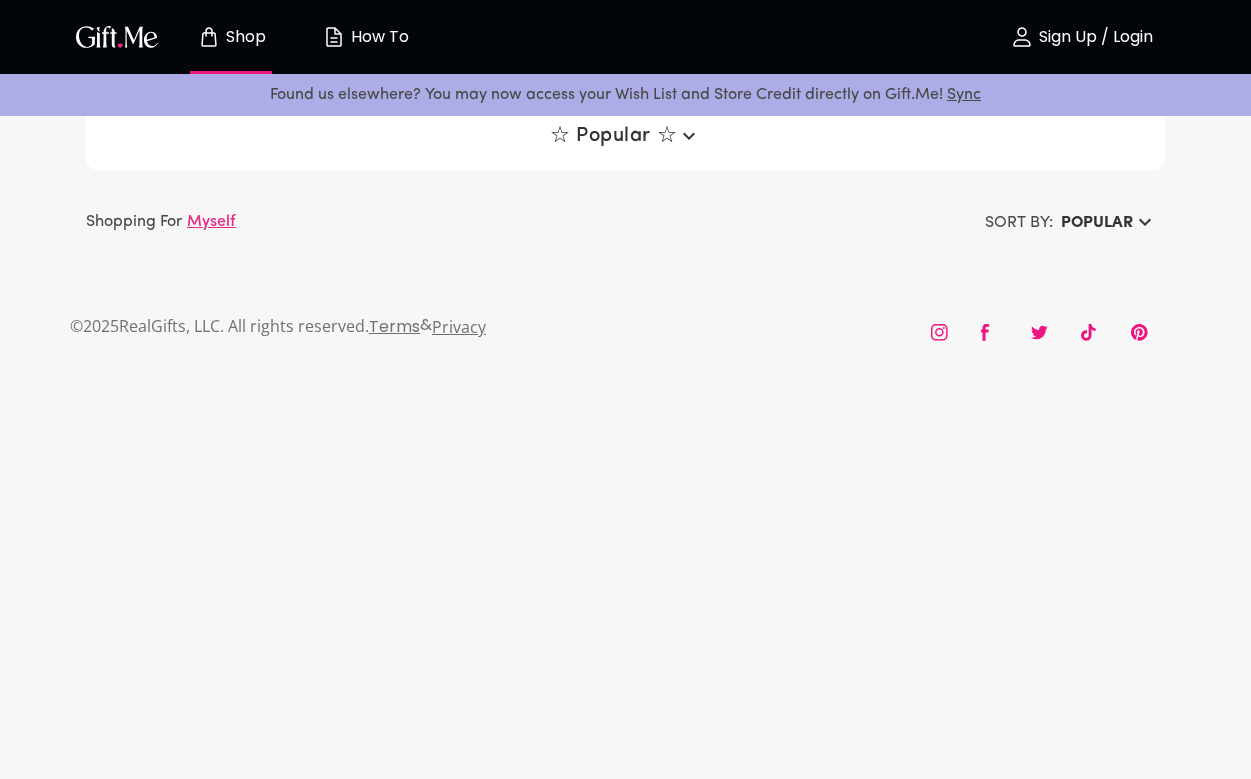 scroll, scrollTop: 0, scrollLeft: 0, axis: both 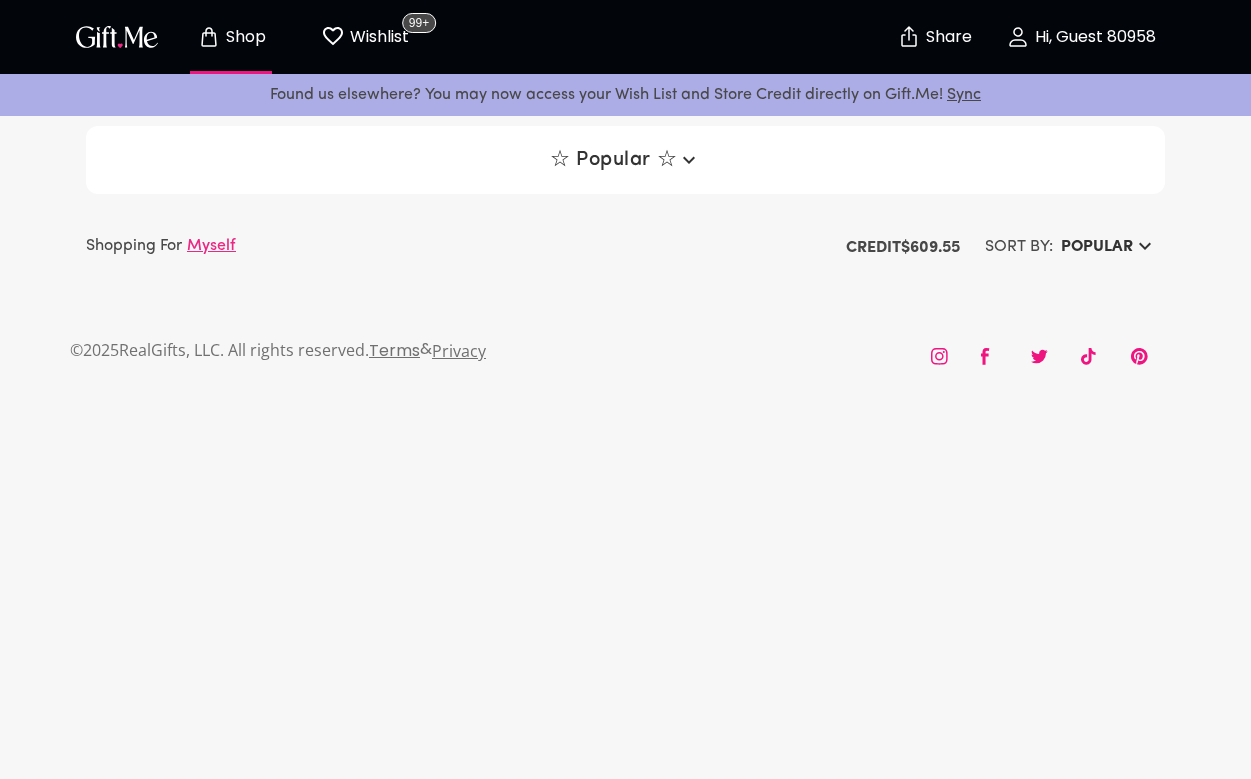 click on "Hi, Guest 80958" at bounding box center (1093, 37) 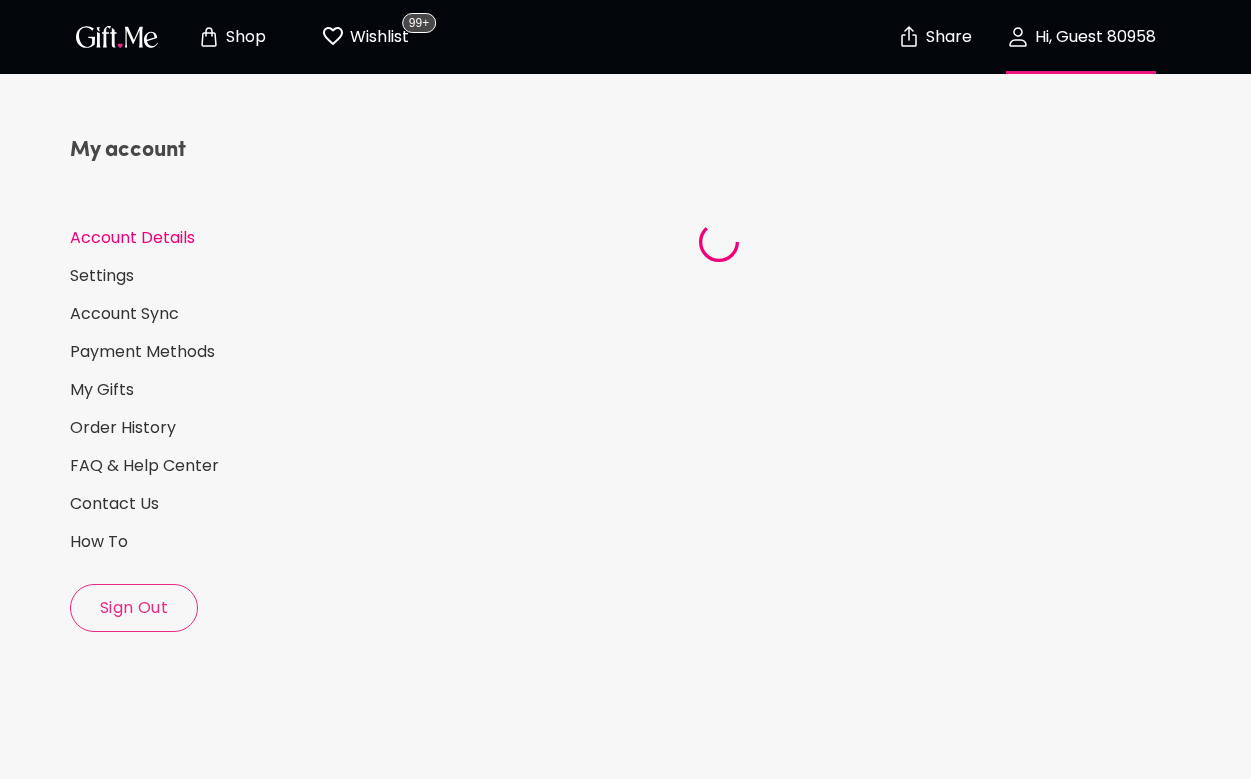 select on "US" 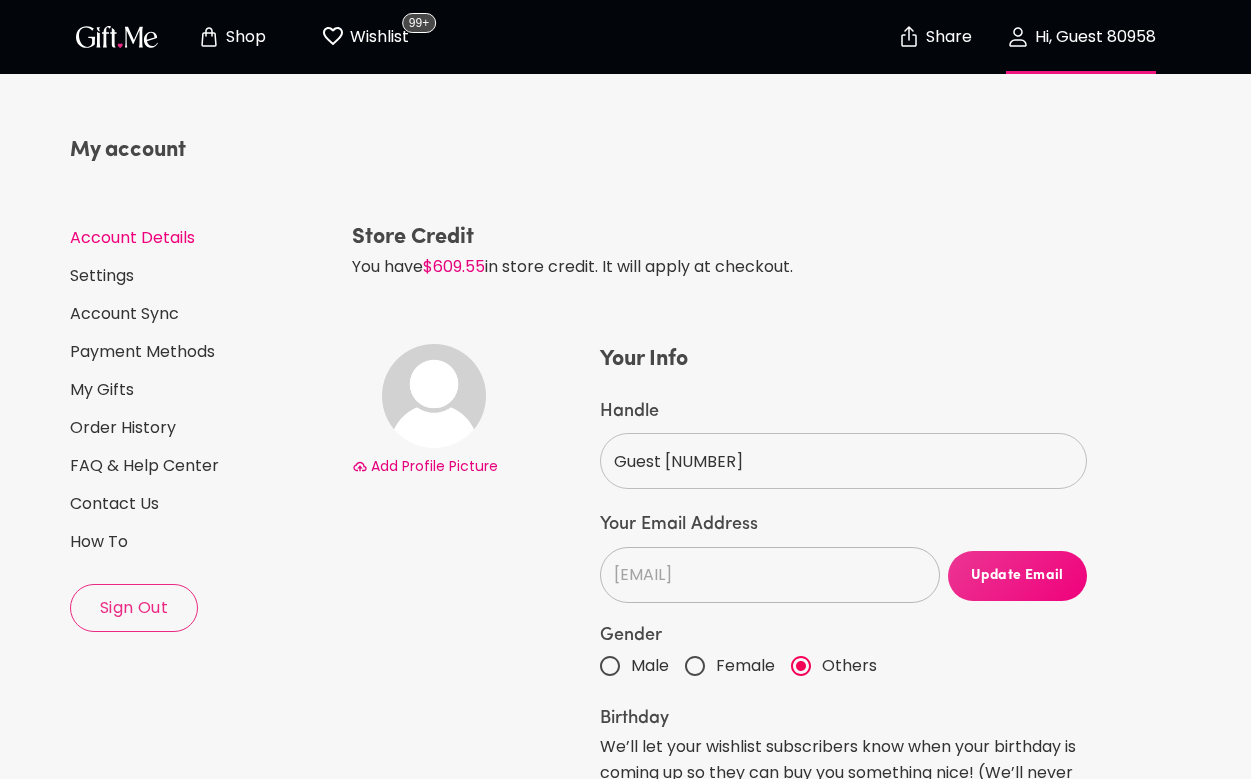 click on "Sign Out" at bounding box center [134, 608] 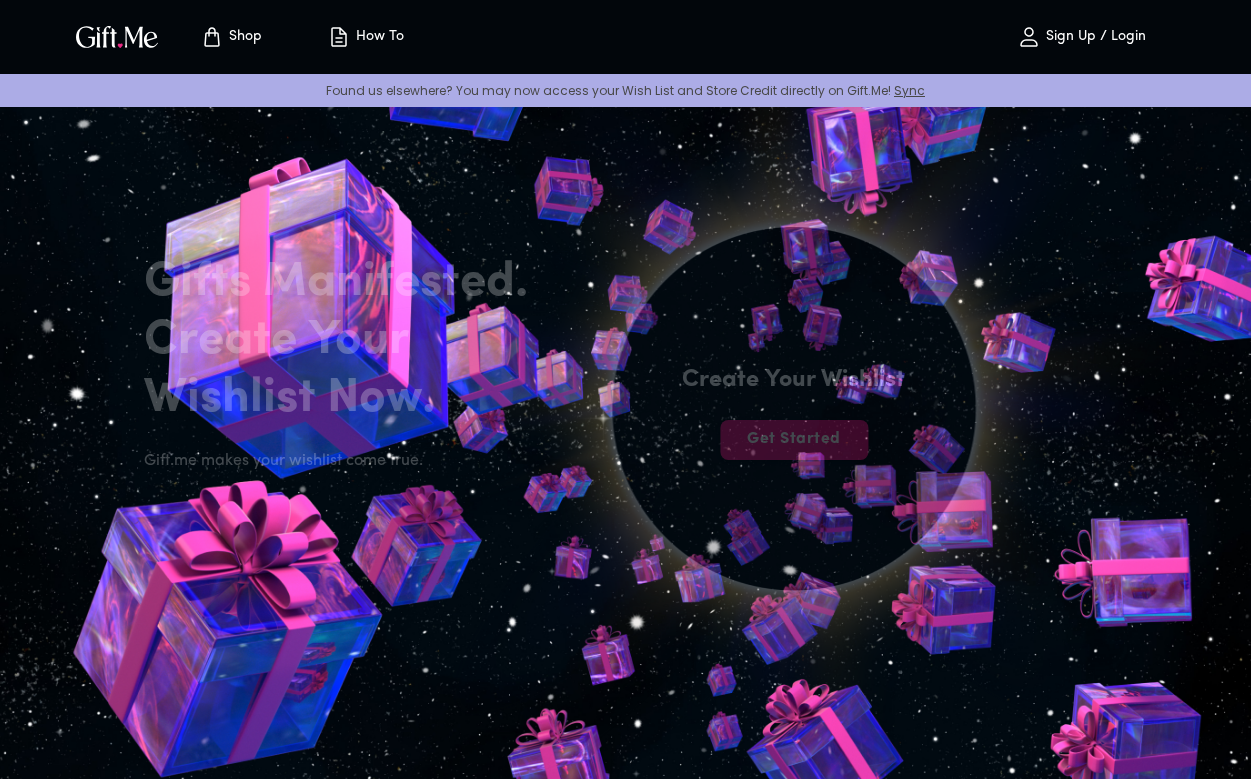 scroll, scrollTop: 0, scrollLeft: 0, axis: both 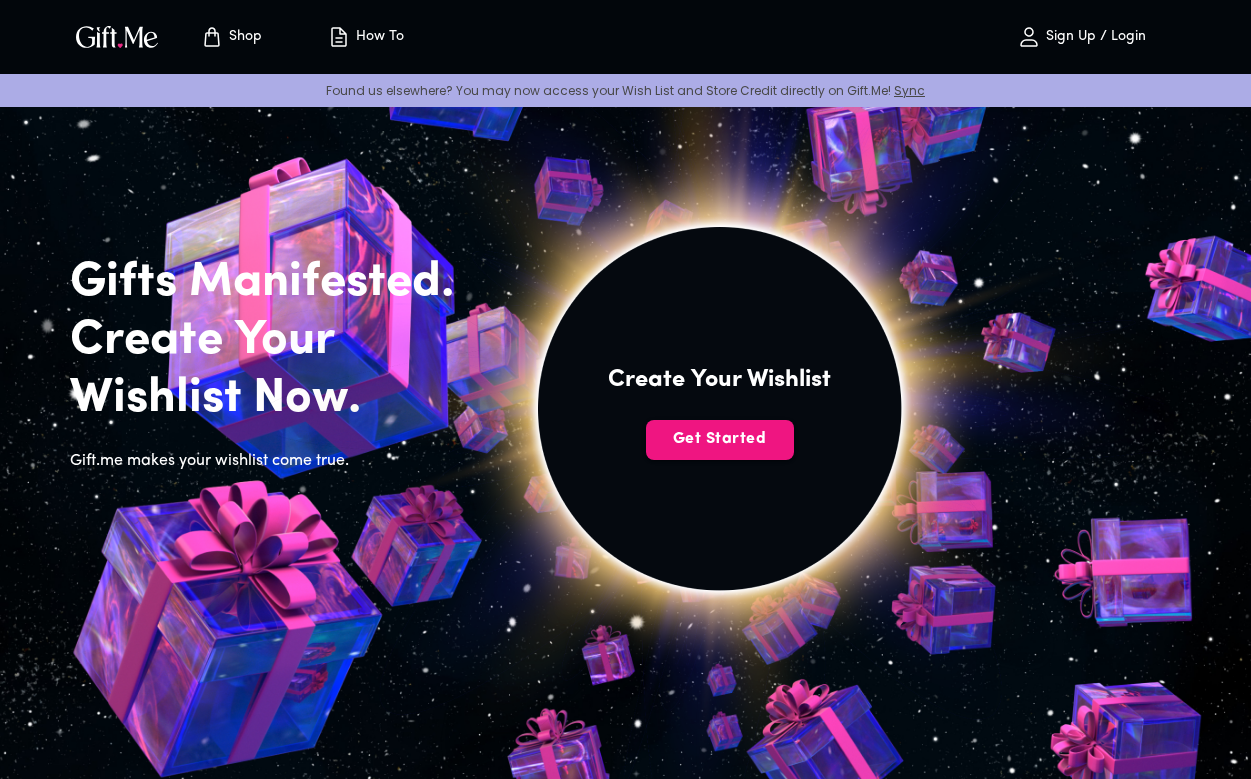 click at bounding box center [719, 408] 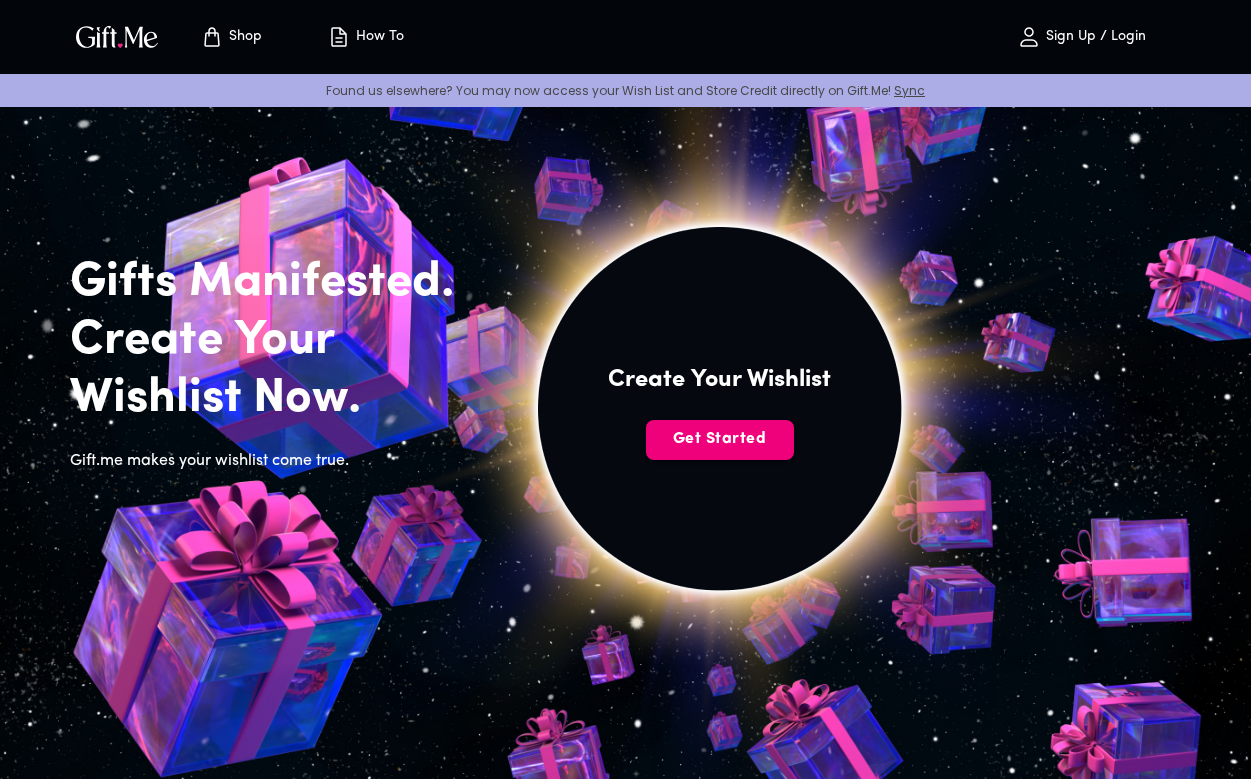 click on "Get Started" at bounding box center (720, 439) 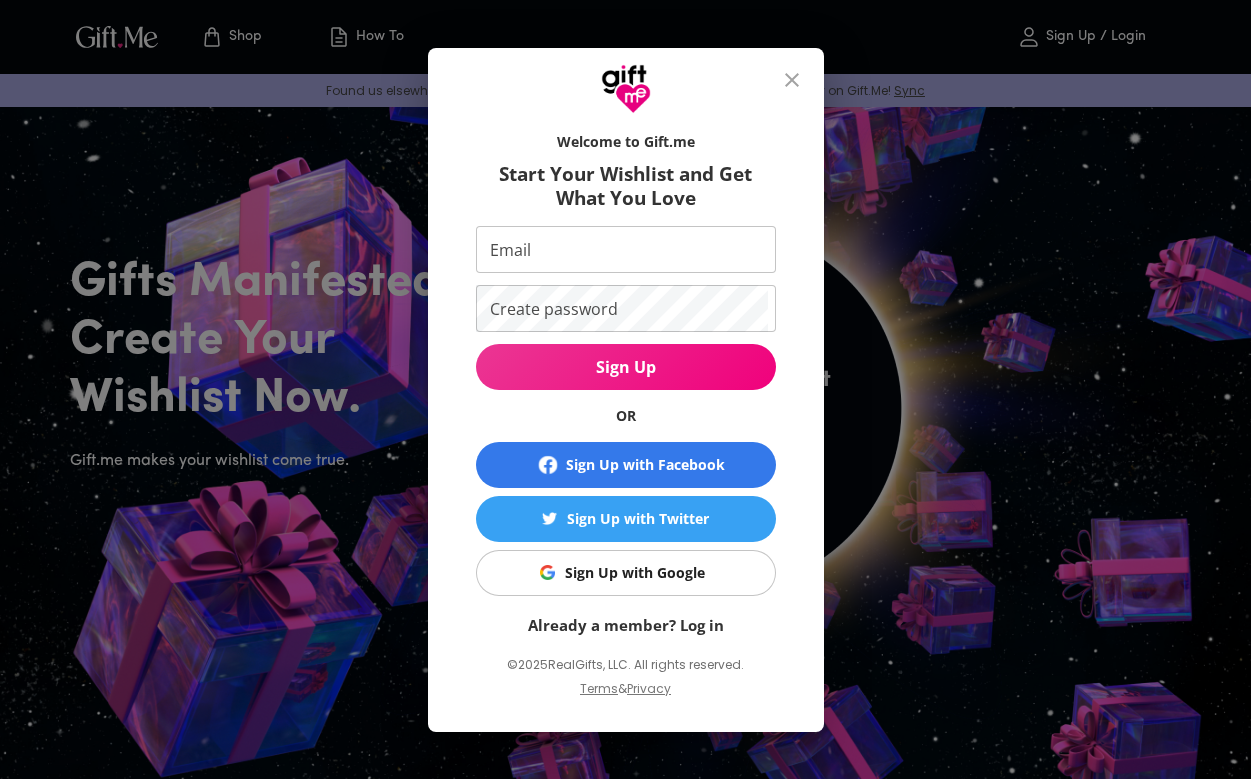 click on "Email" at bounding box center [622, 249] 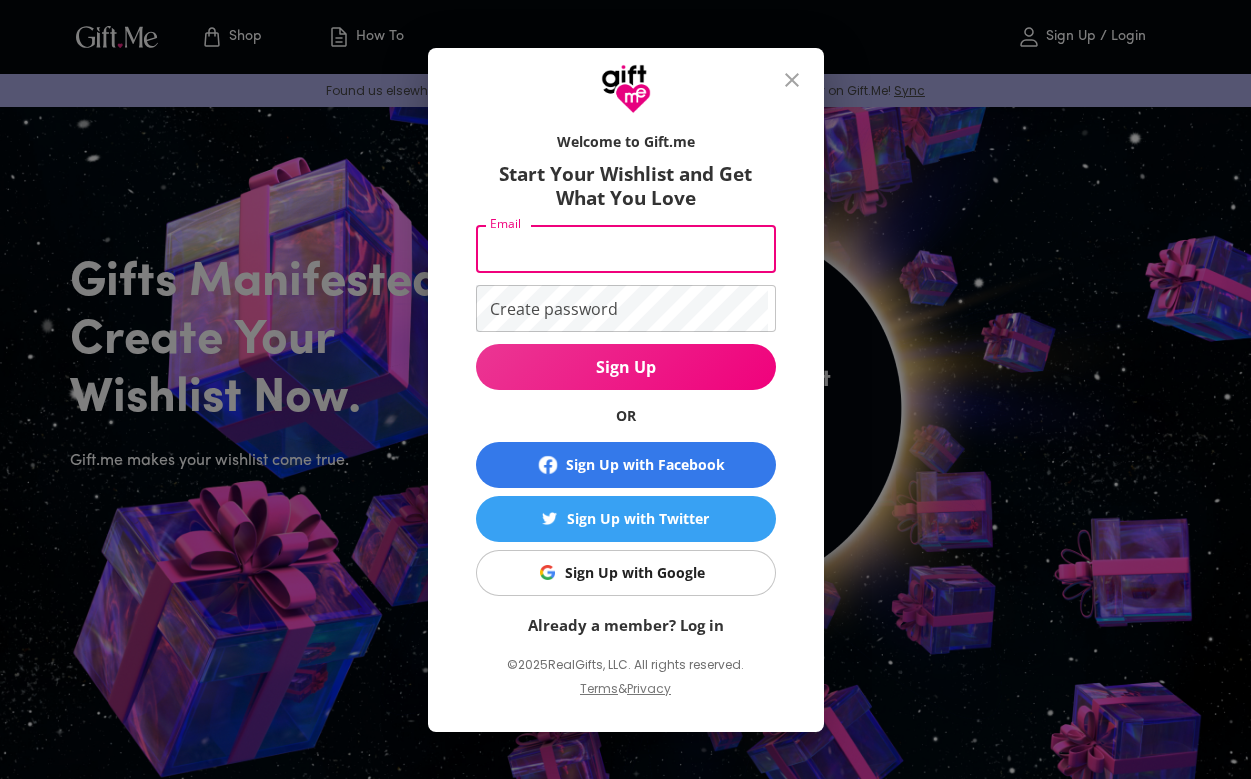 type on "crisovan@uw.edu" 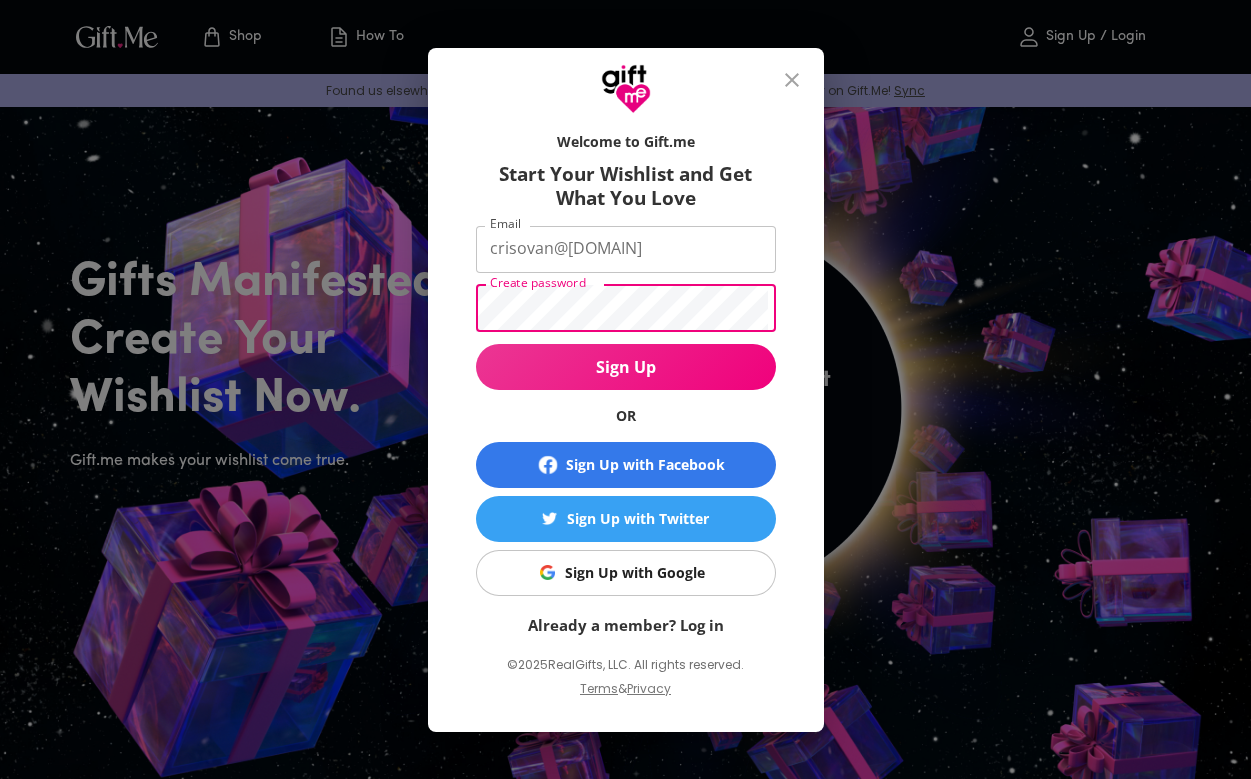 click on "Sign Up" at bounding box center (626, 367) 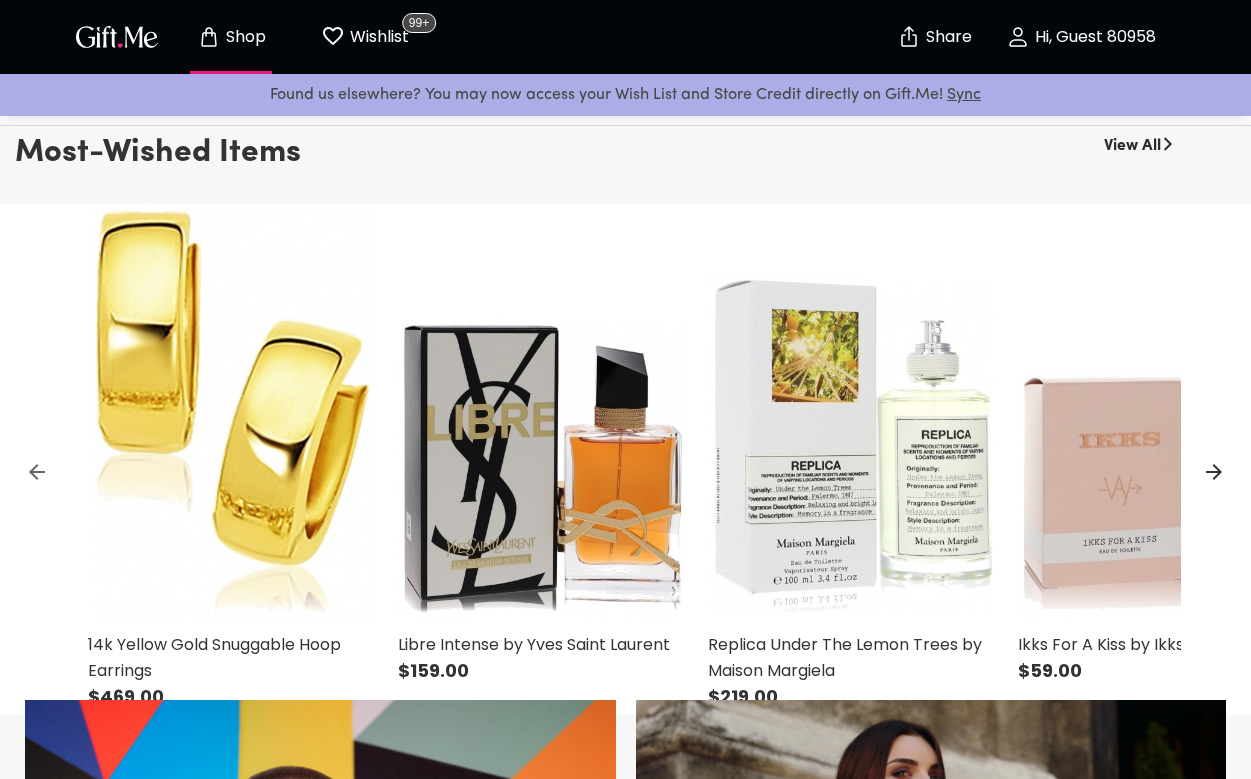 scroll, scrollTop: 493, scrollLeft: 0, axis: vertical 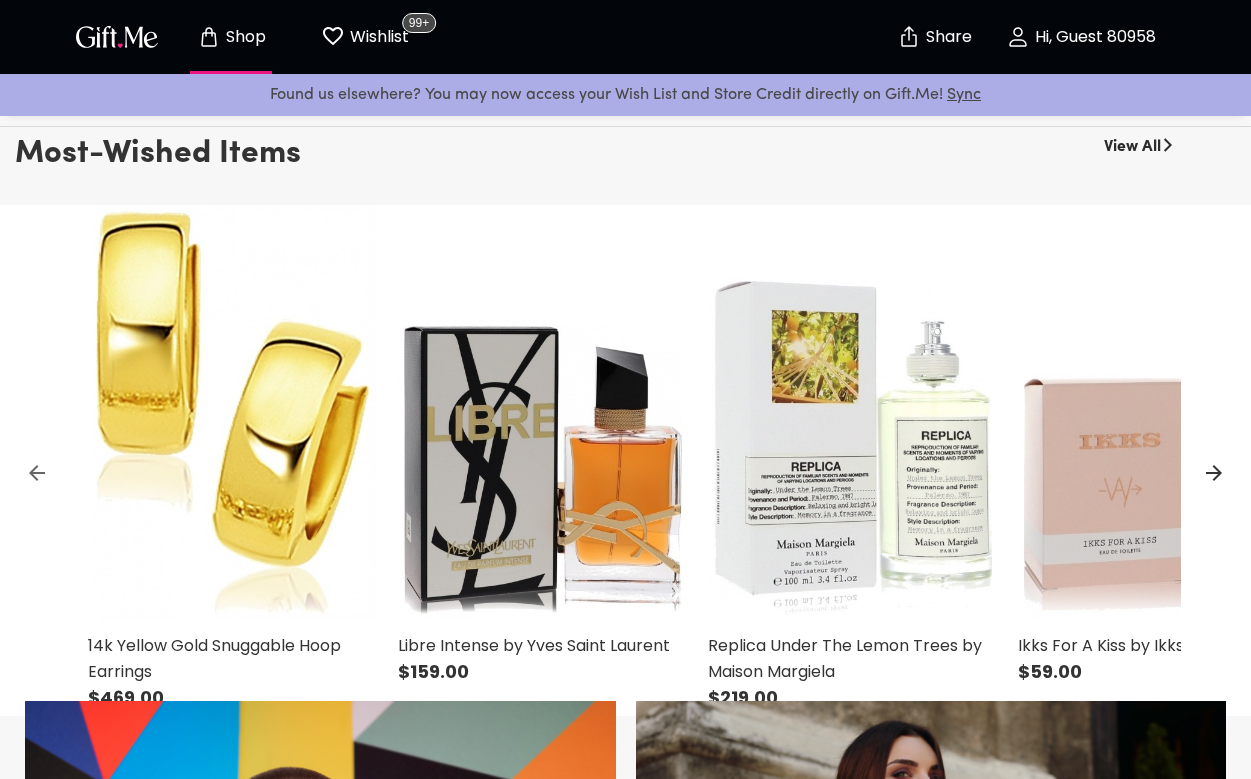 click on "View All" at bounding box center (1132, 143) 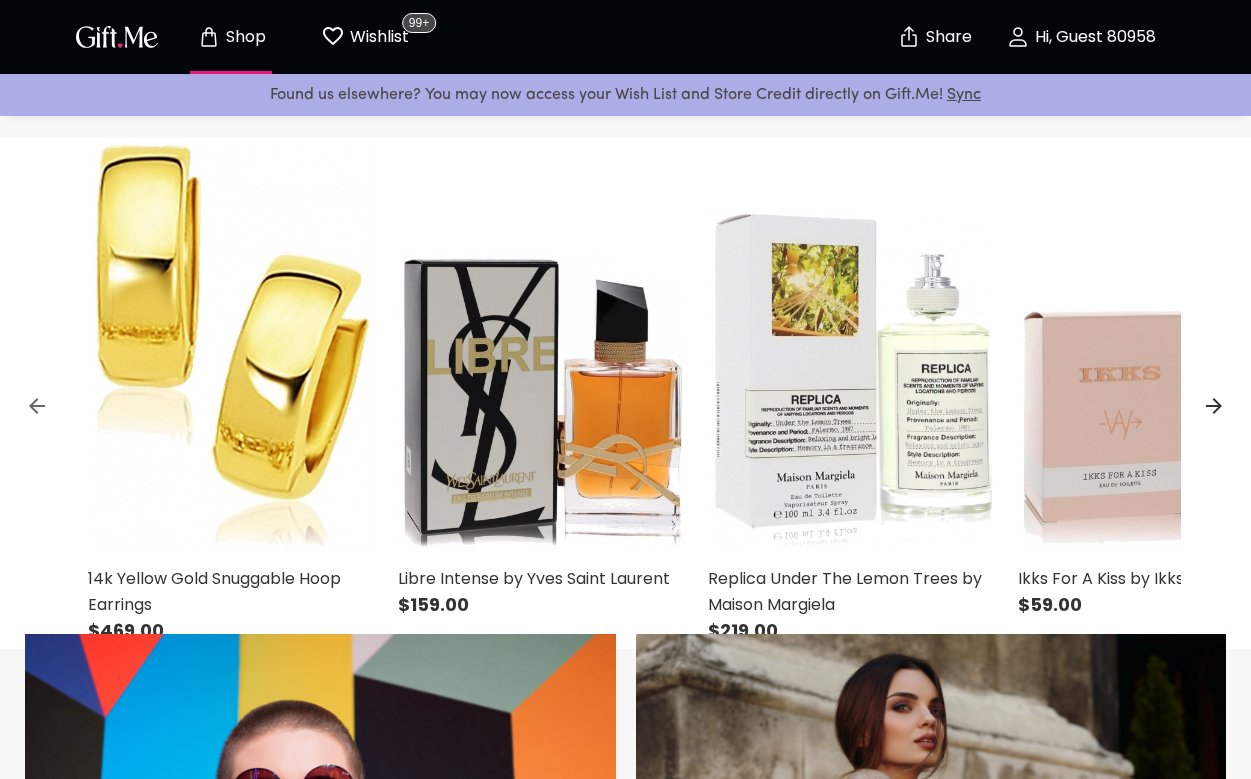 scroll, scrollTop: 562, scrollLeft: 0, axis: vertical 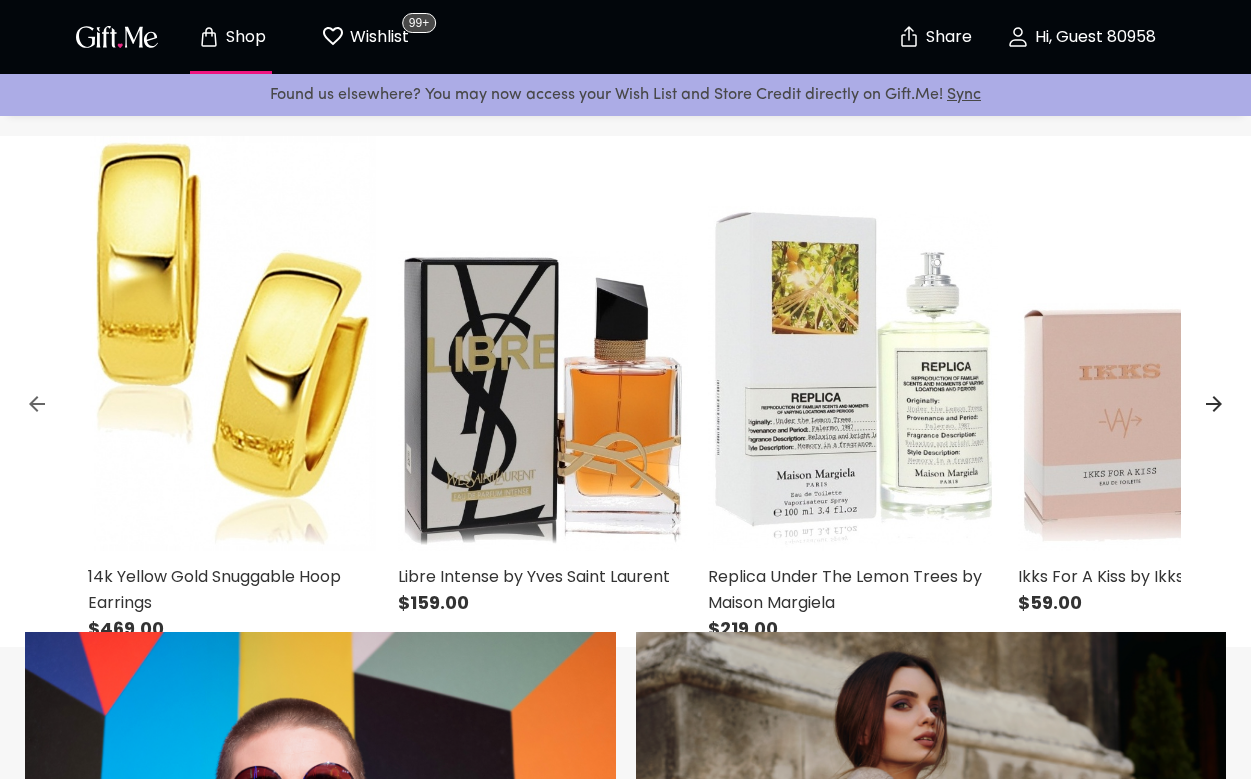 click at bounding box center (543, 343) 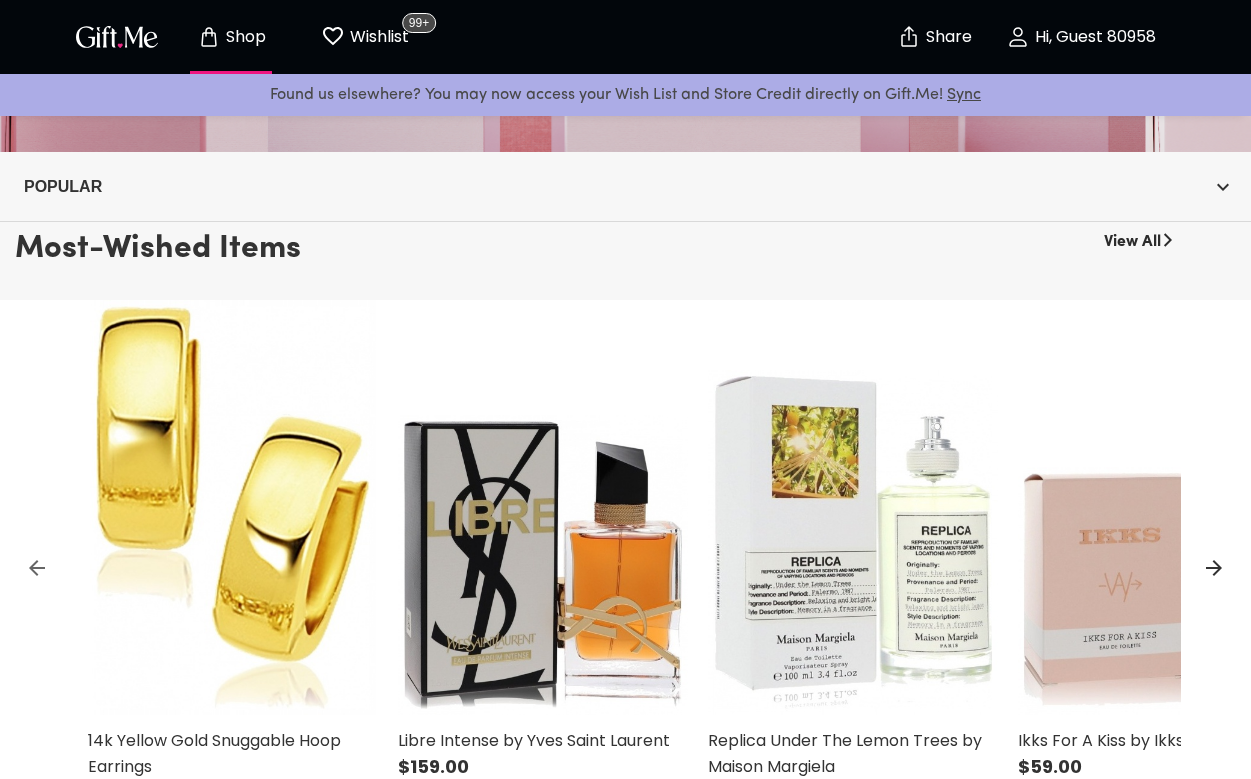 scroll, scrollTop: 391, scrollLeft: 0, axis: vertical 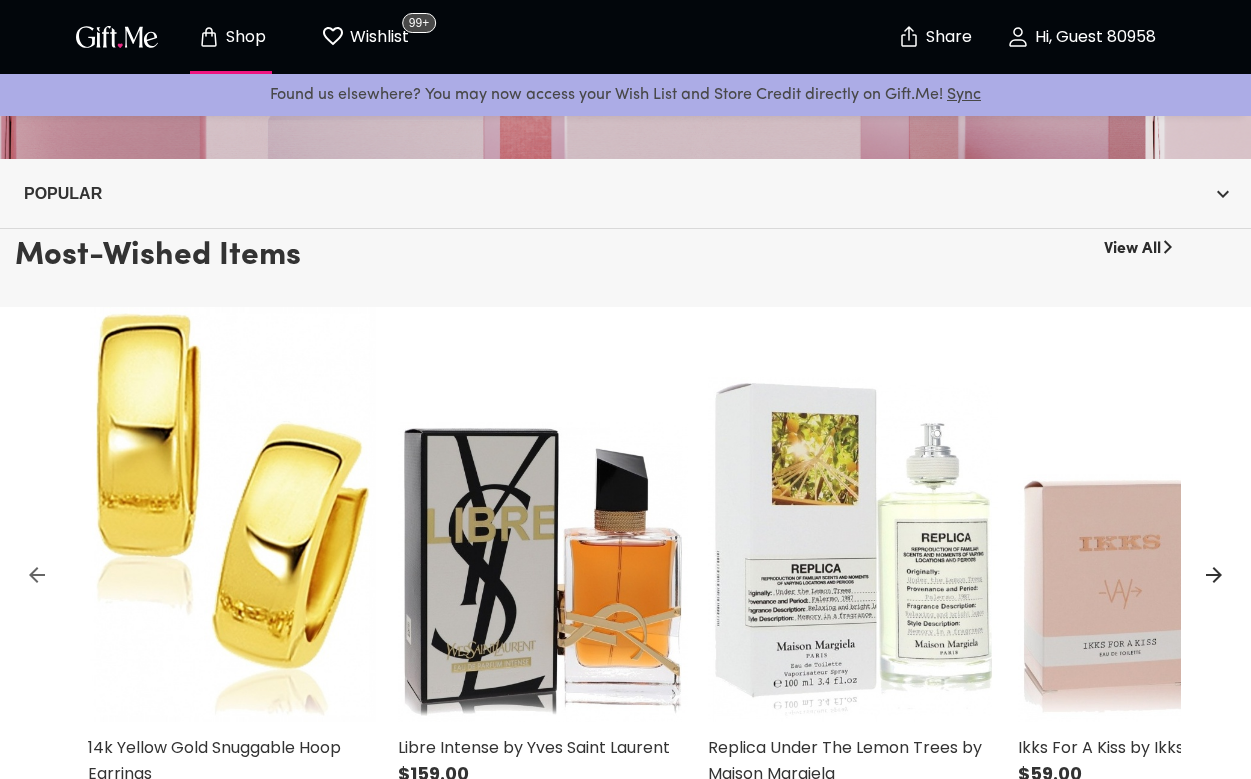 click 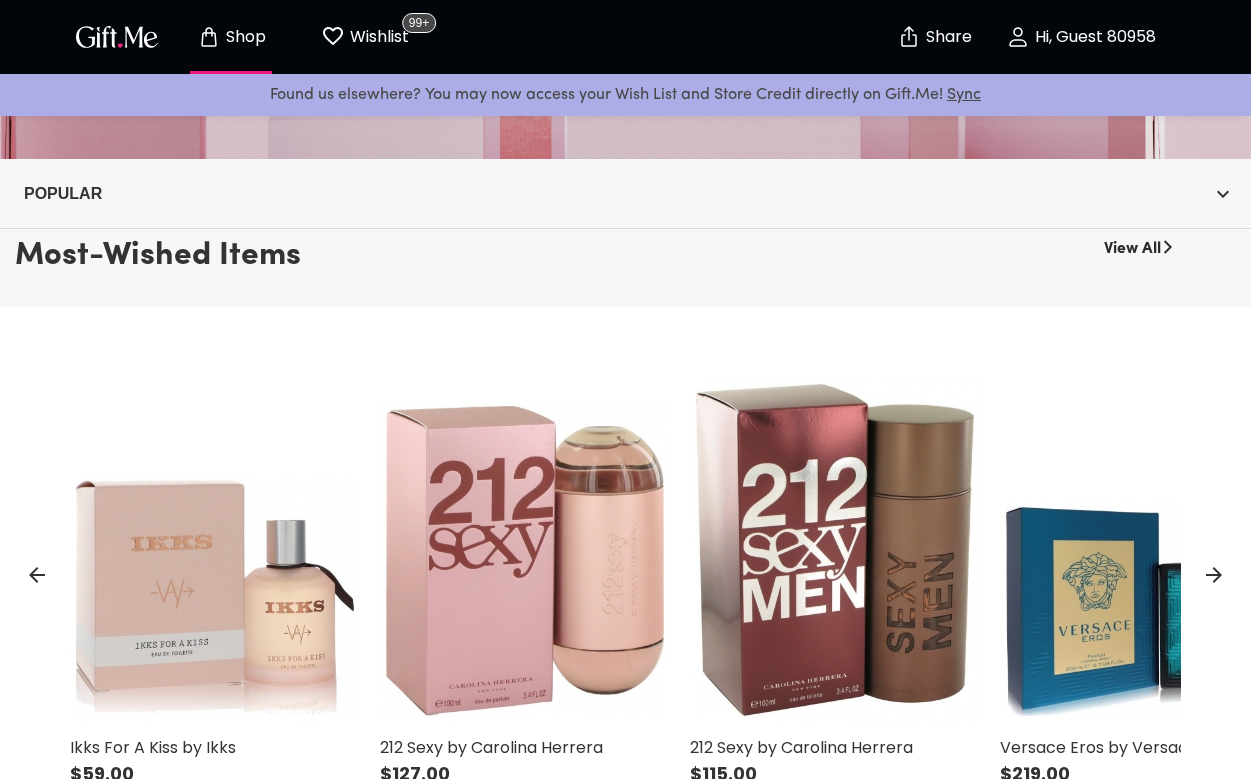 click 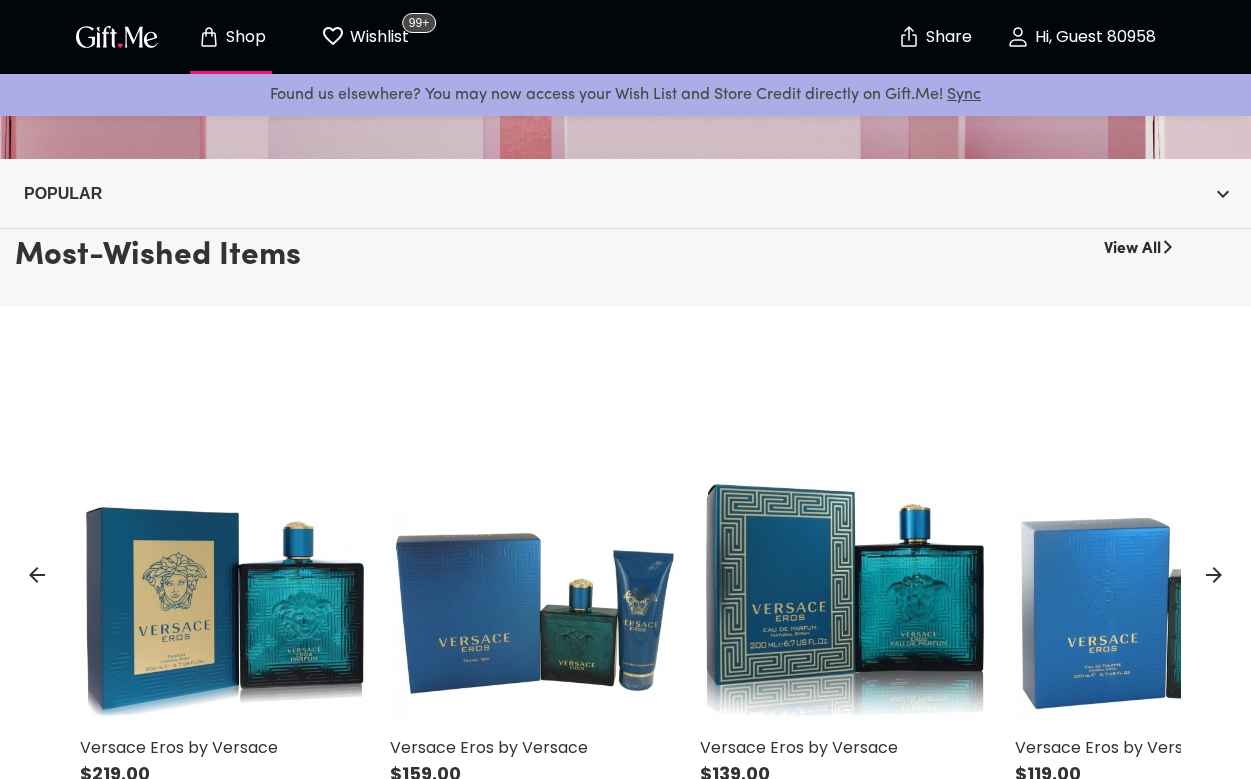 click 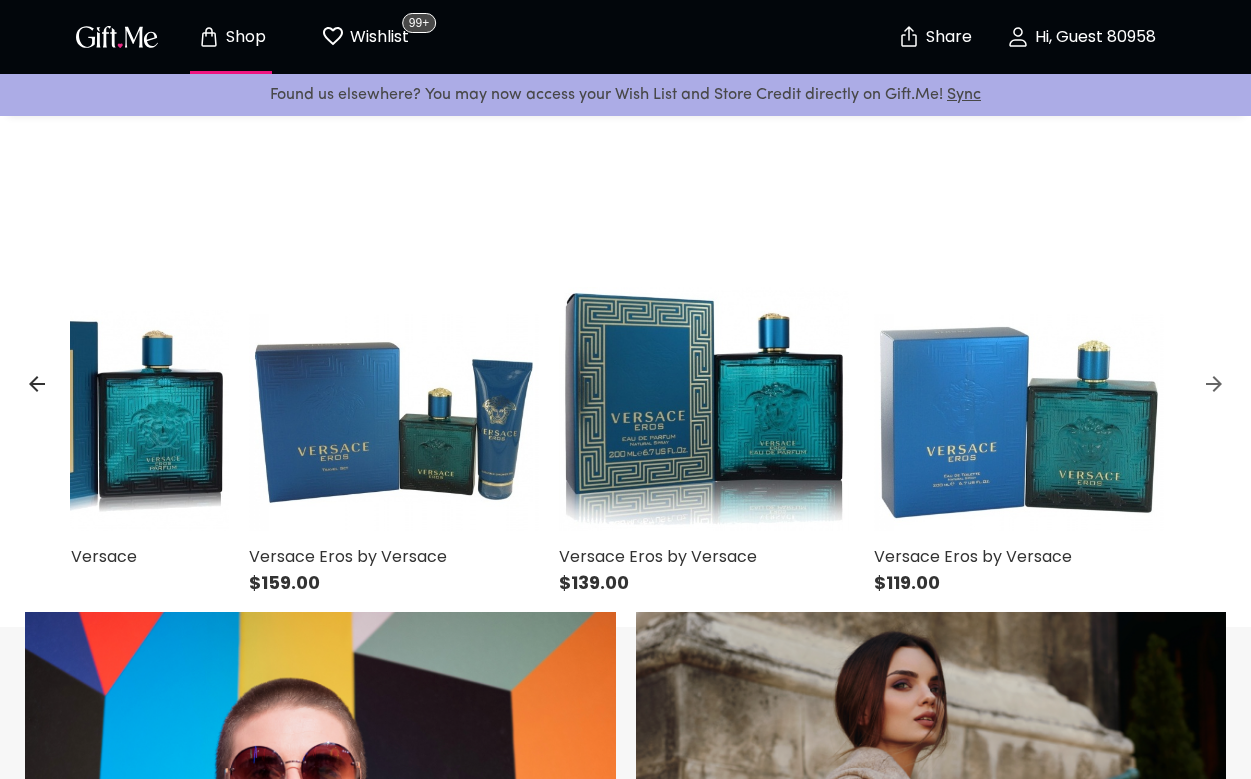 scroll, scrollTop: 587, scrollLeft: 0, axis: vertical 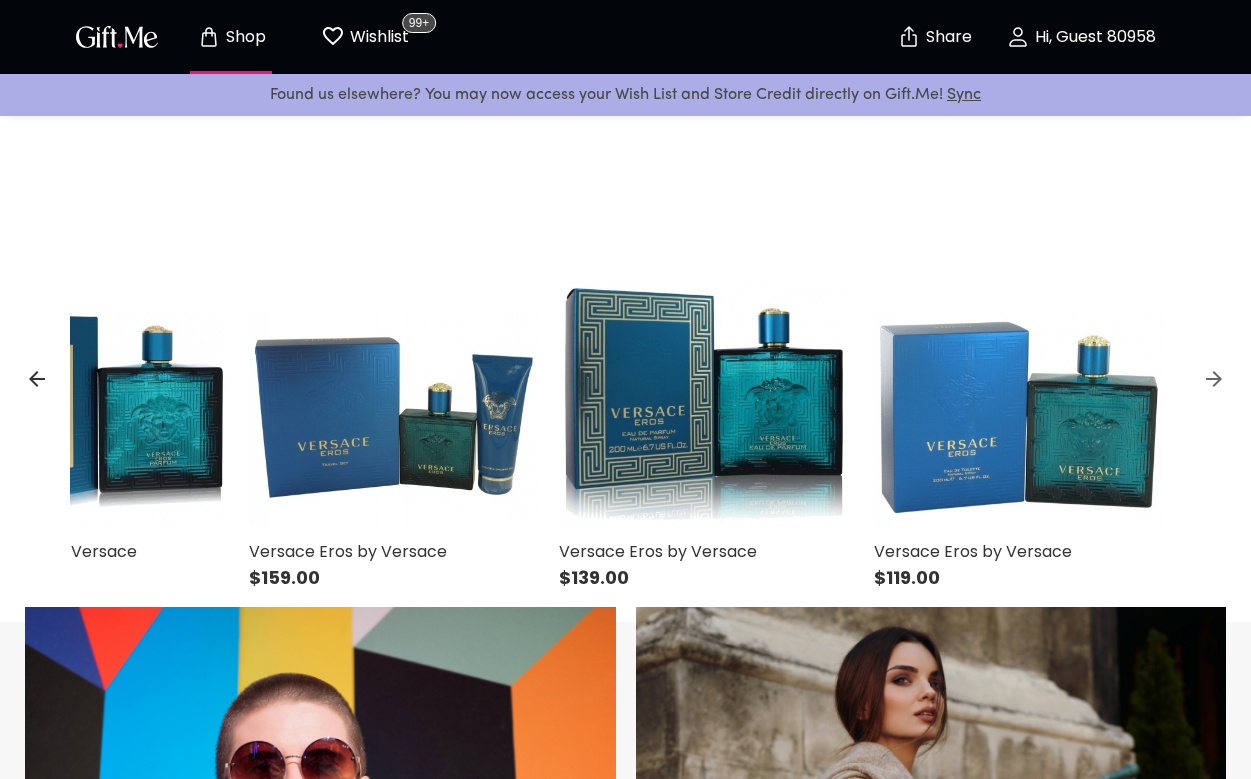 click 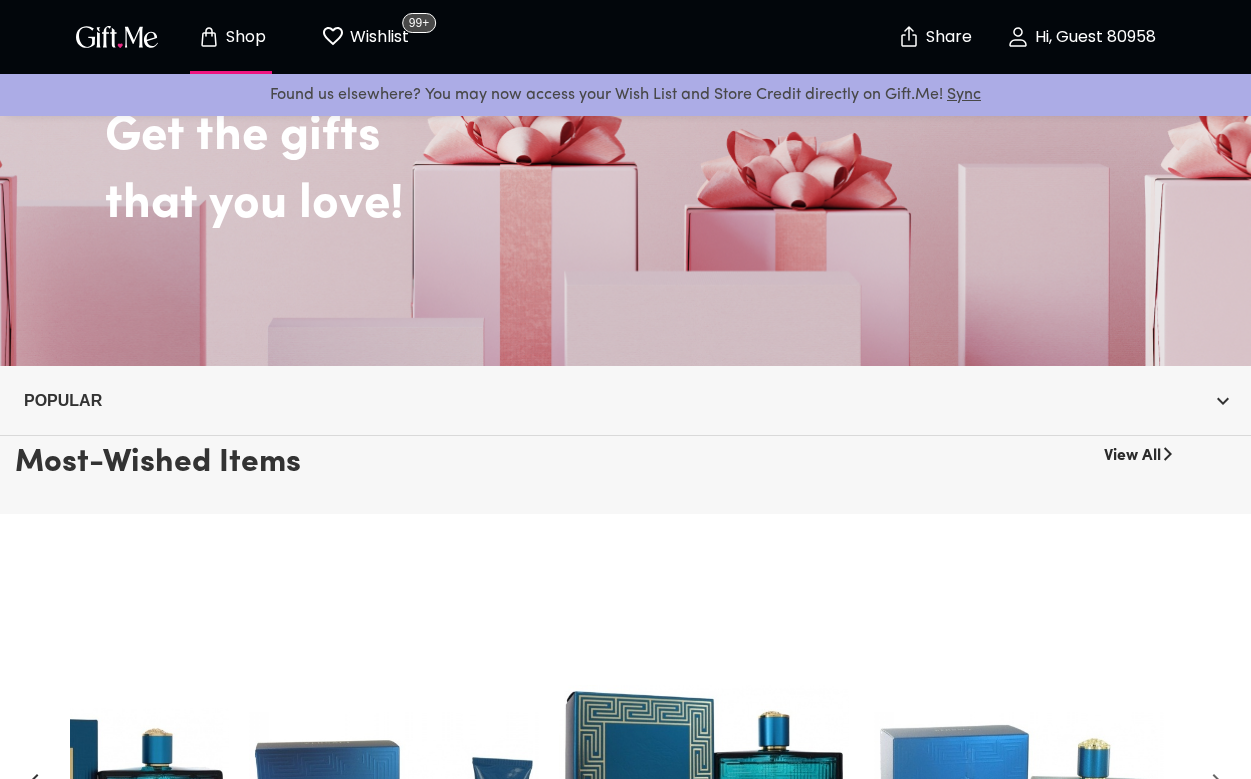scroll, scrollTop: 172, scrollLeft: 0, axis: vertical 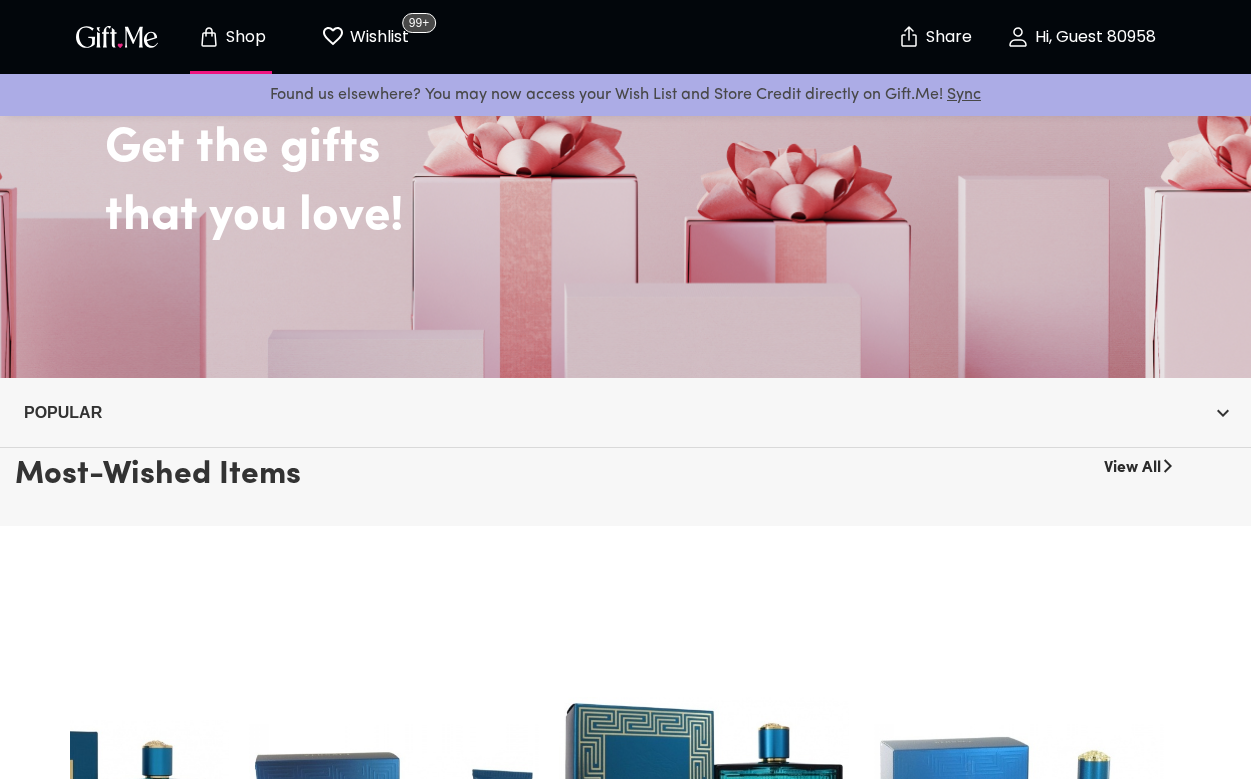 click on "View All" at bounding box center [1132, 464] 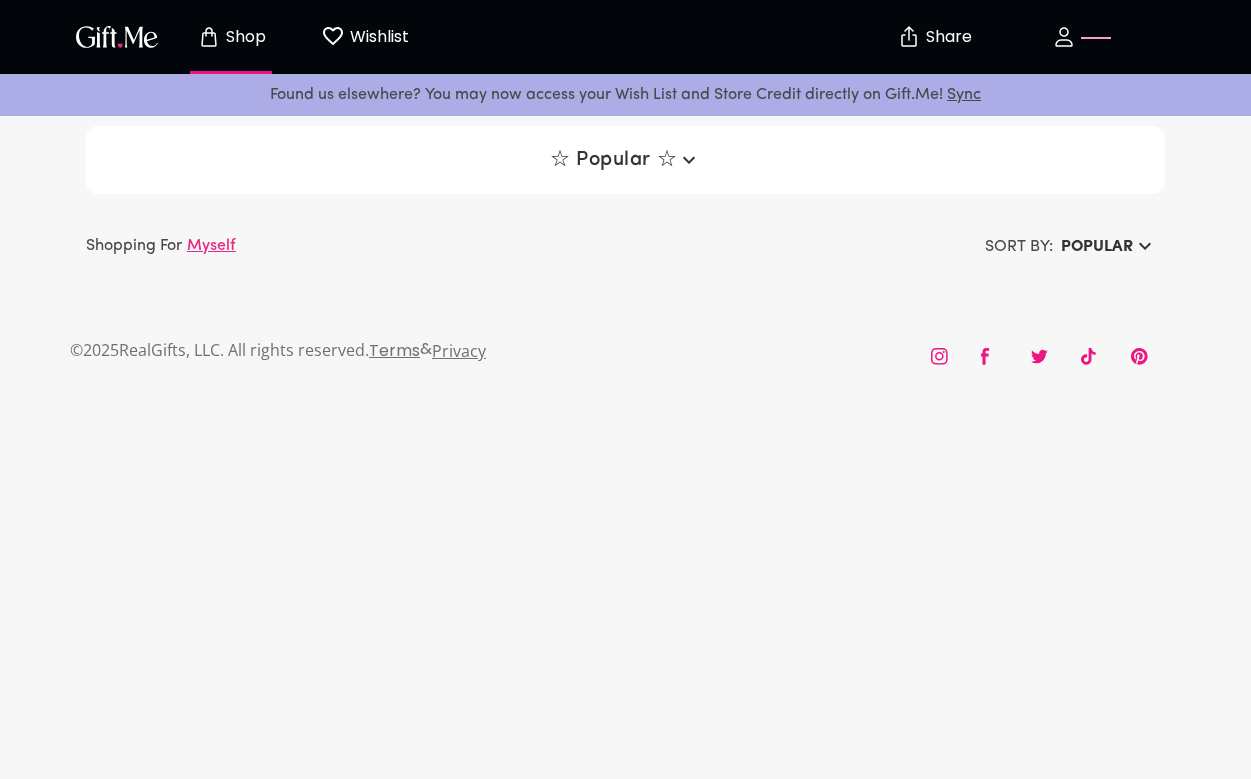 scroll, scrollTop: 0, scrollLeft: 0, axis: both 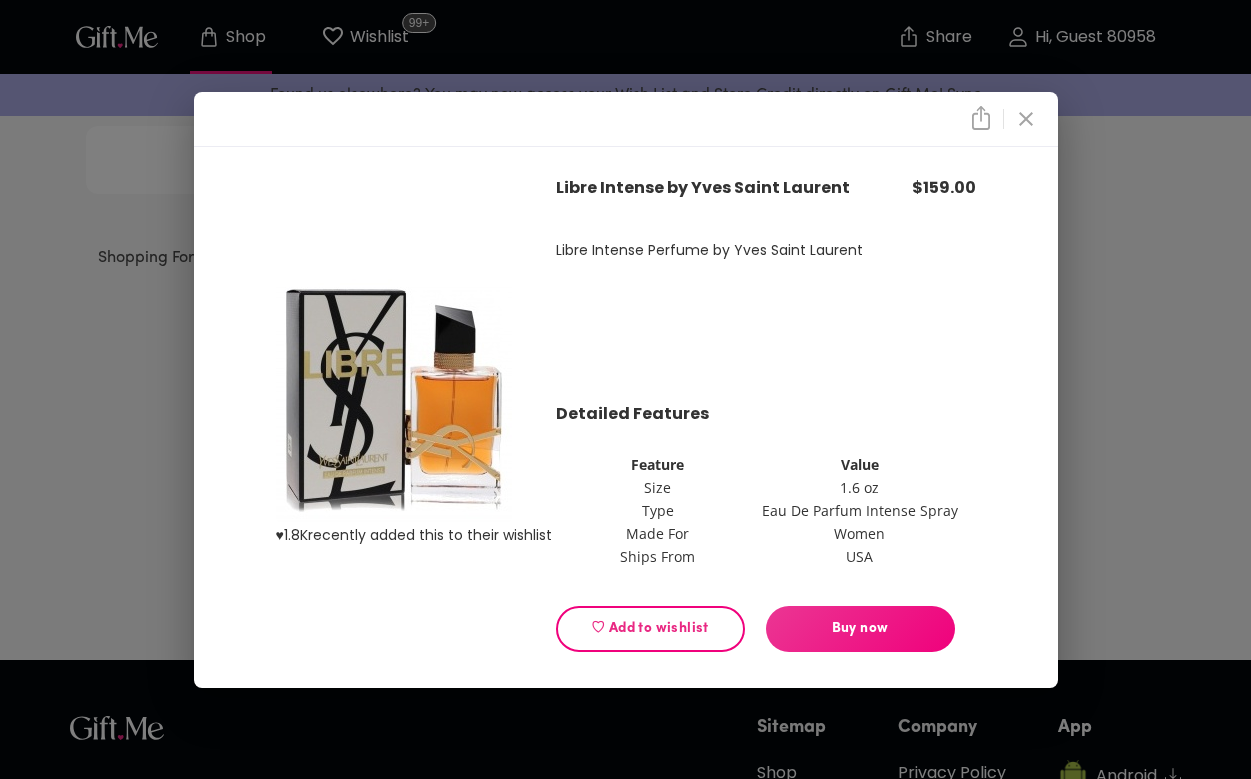 click 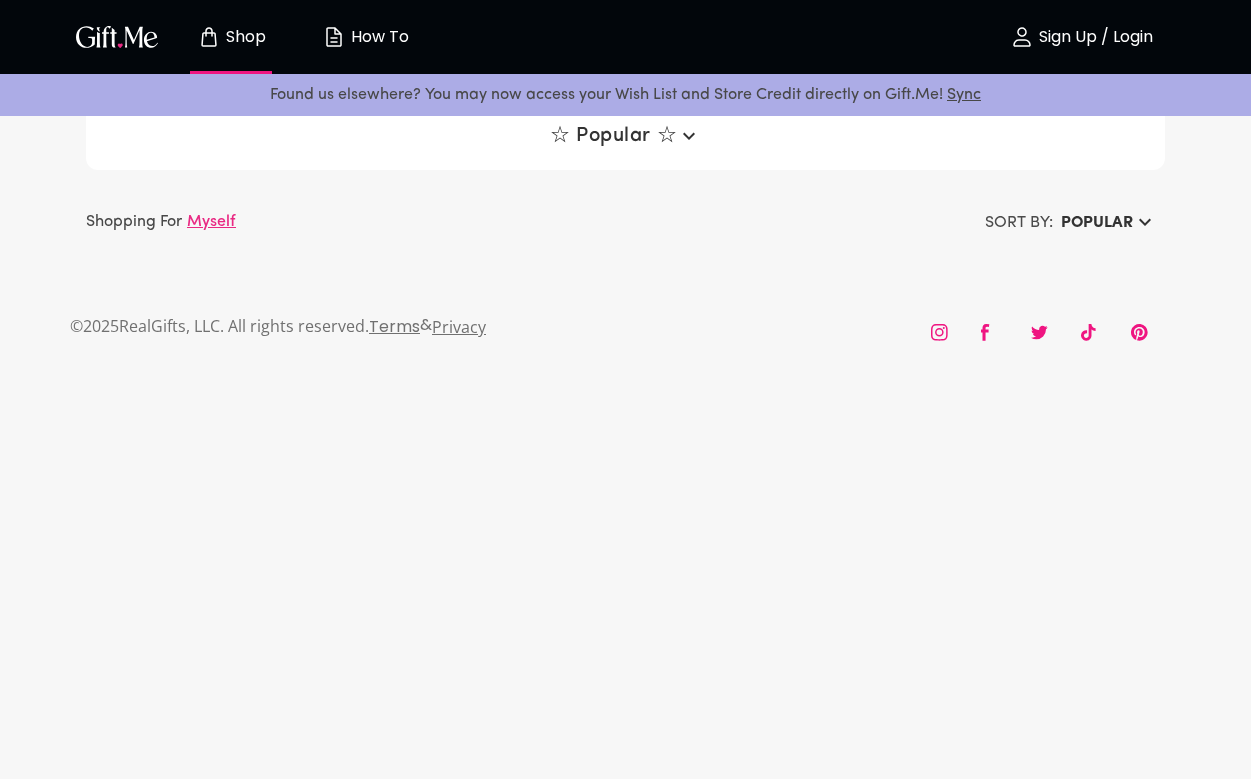 scroll, scrollTop: 0, scrollLeft: 0, axis: both 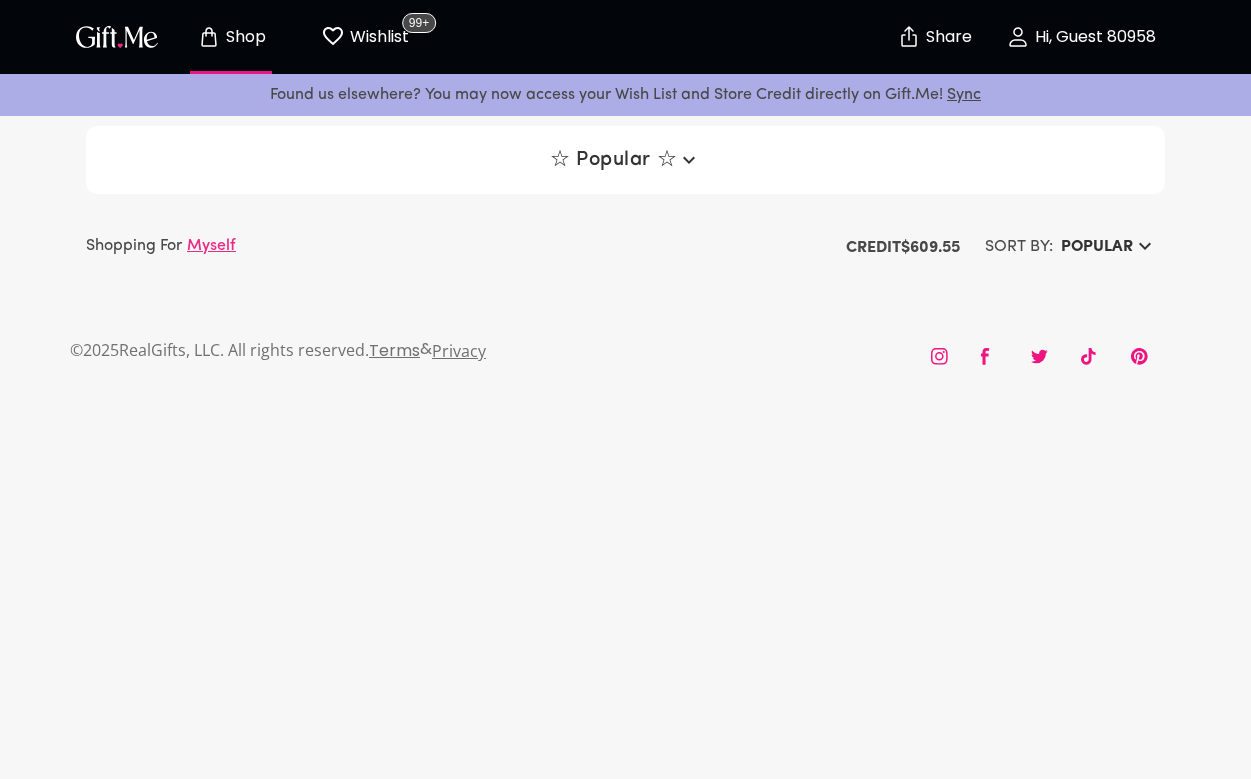 click on "Shop Wishlist 99+ Share Hi, Guest 80958 Found us elsewhere? You may now access your Wish List and Store Credit directly on Gift.Me!   Sync ☆ Popular ☆   Shopping For Myself SORT BY: Popular Credit  $ 609.55 ©  2025  RealGifts, LLC. All rights reserved.  Terms  &  Privacy MY ACCOUNT Account Details Settings Account Sync Credit $ 609.55 PAYMENTS Payment Methods PURCHASES My Gifts Order History SUPPORT FAQ & Help Center Contact Us How To Sign Out" at bounding box center (625, 200) 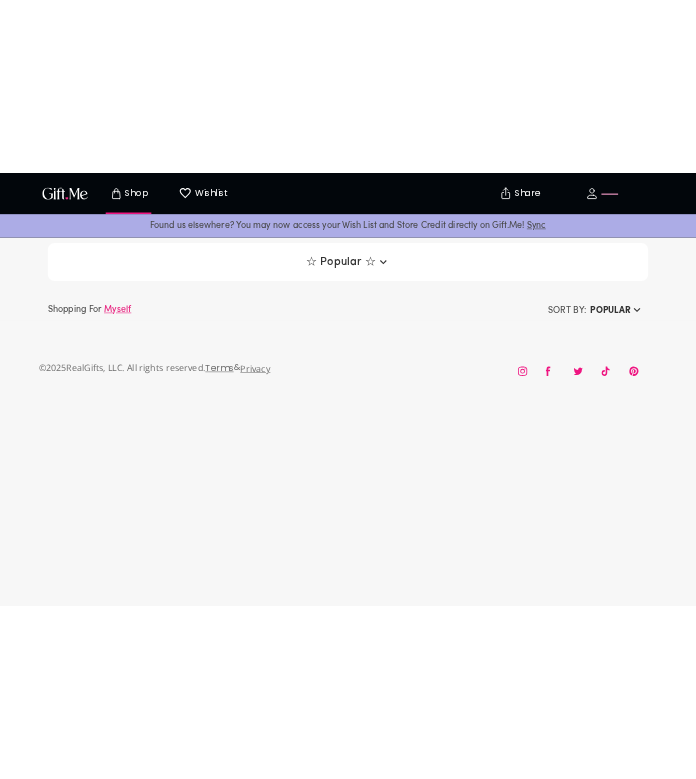 scroll, scrollTop: 0, scrollLeft: 0, axis: both 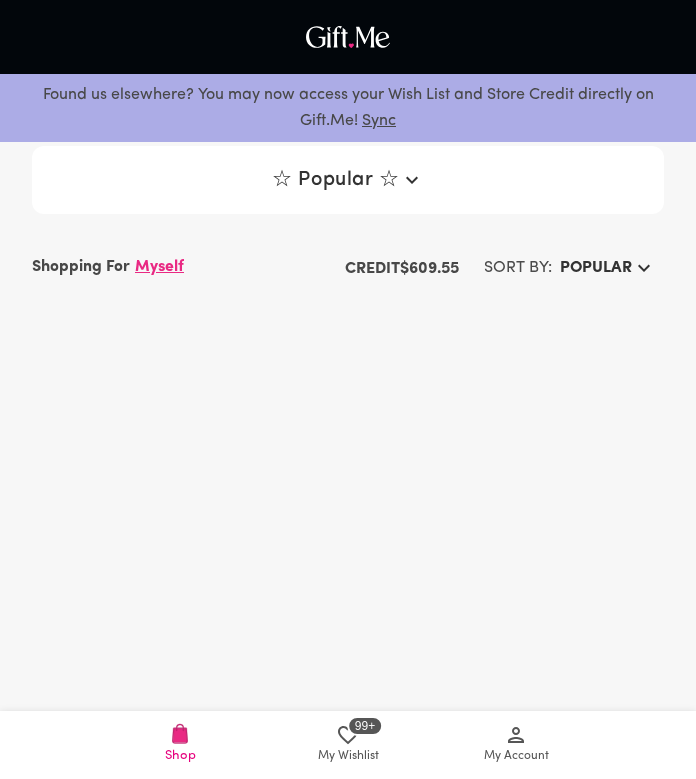 click on "Found us elsewhere? You may now access your Wish List and Store Credit directly on Gift.Me!   Sync ☆ Popular ☆   Shopping For Myself SORT BY: Popular Credit  $ 609.55 Shop 99+ My Wishlist My Account MY ACCOUNT Account Details Settings Account Sync Credit $ 609.55 PAYMENTS Payment Methods PURCHASES My Gifts Order History SUPPORT FAQ & Help Center Contact Us How To Sign Out" at bounding box center (348, 144) 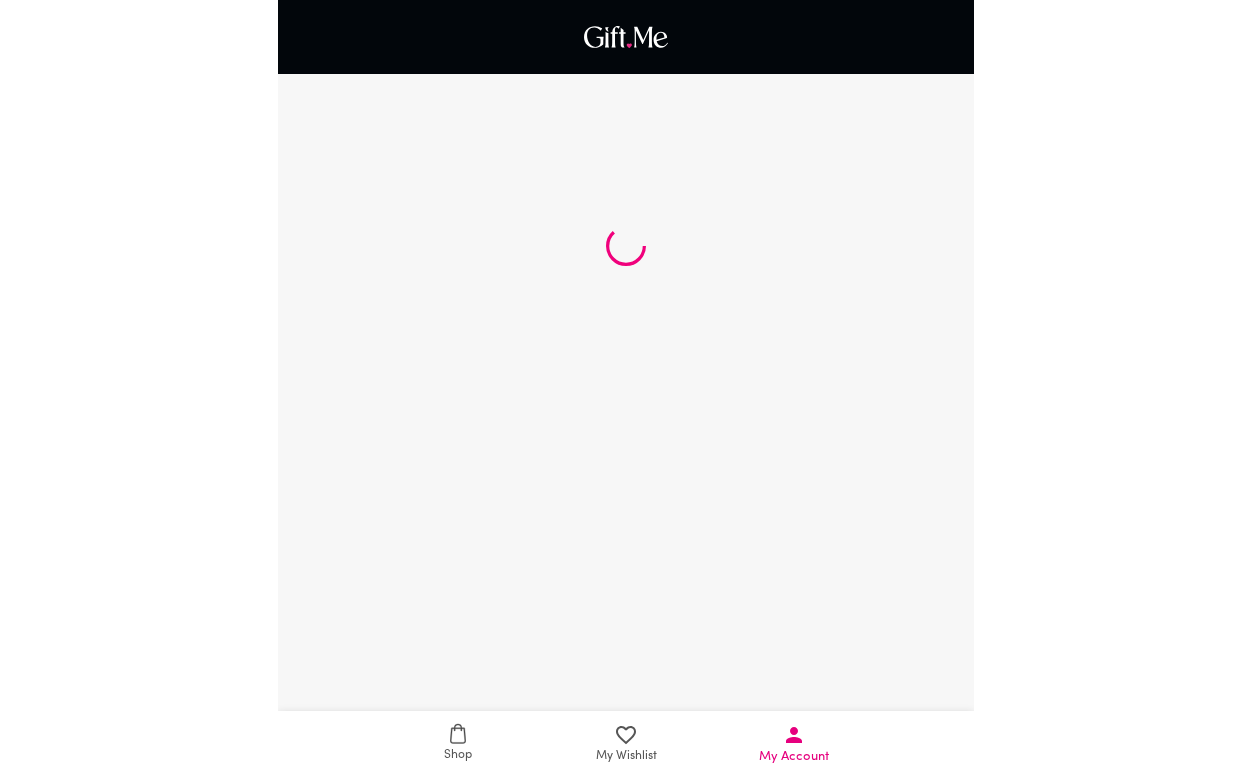 scroll, scrollTop: 0, scrollLeft: 0, axis: both 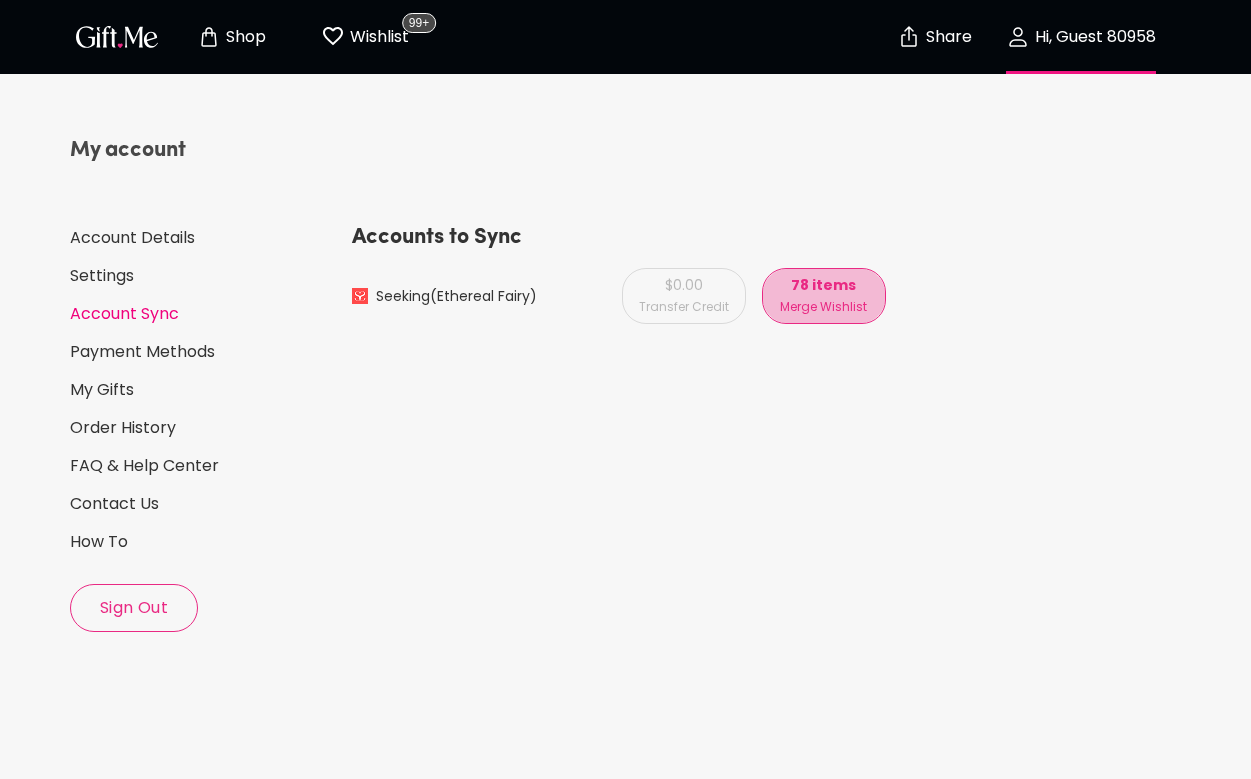 click on "78 items" at bounding box center (823, 285) 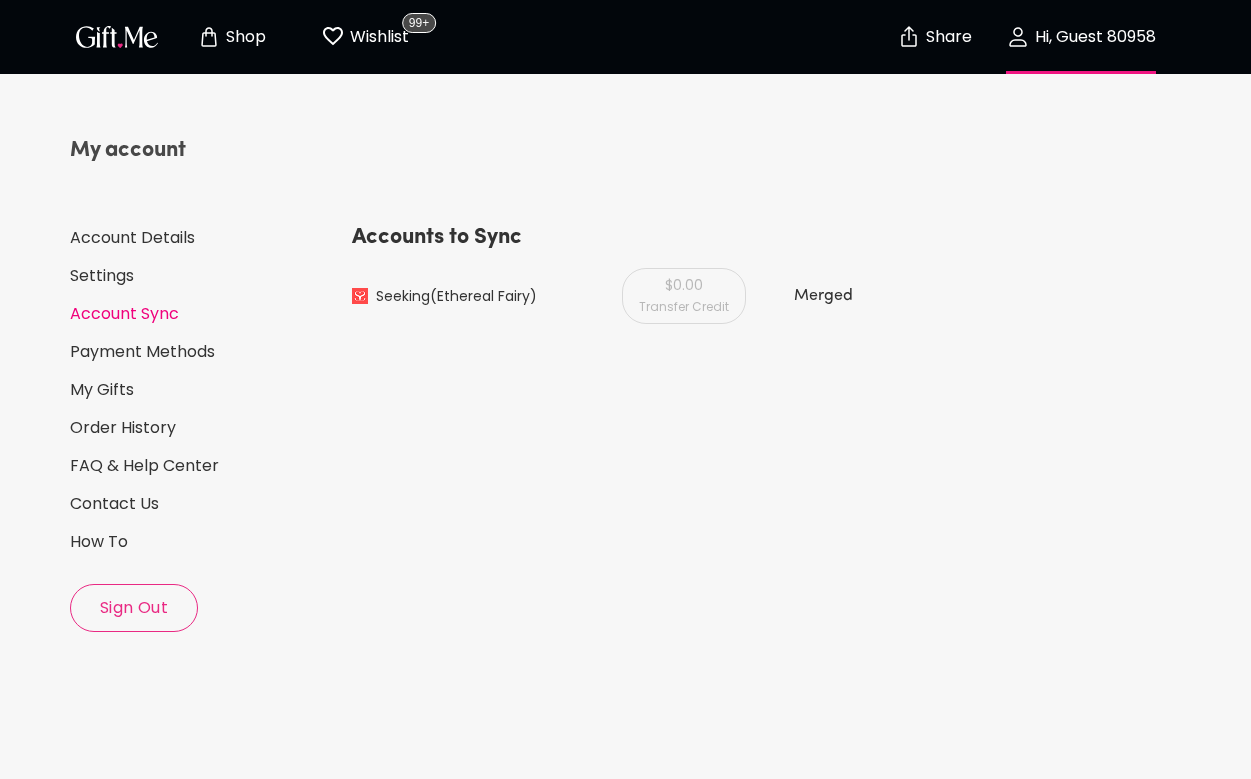 click on "Wishlist" at bounding box center (377, 37) 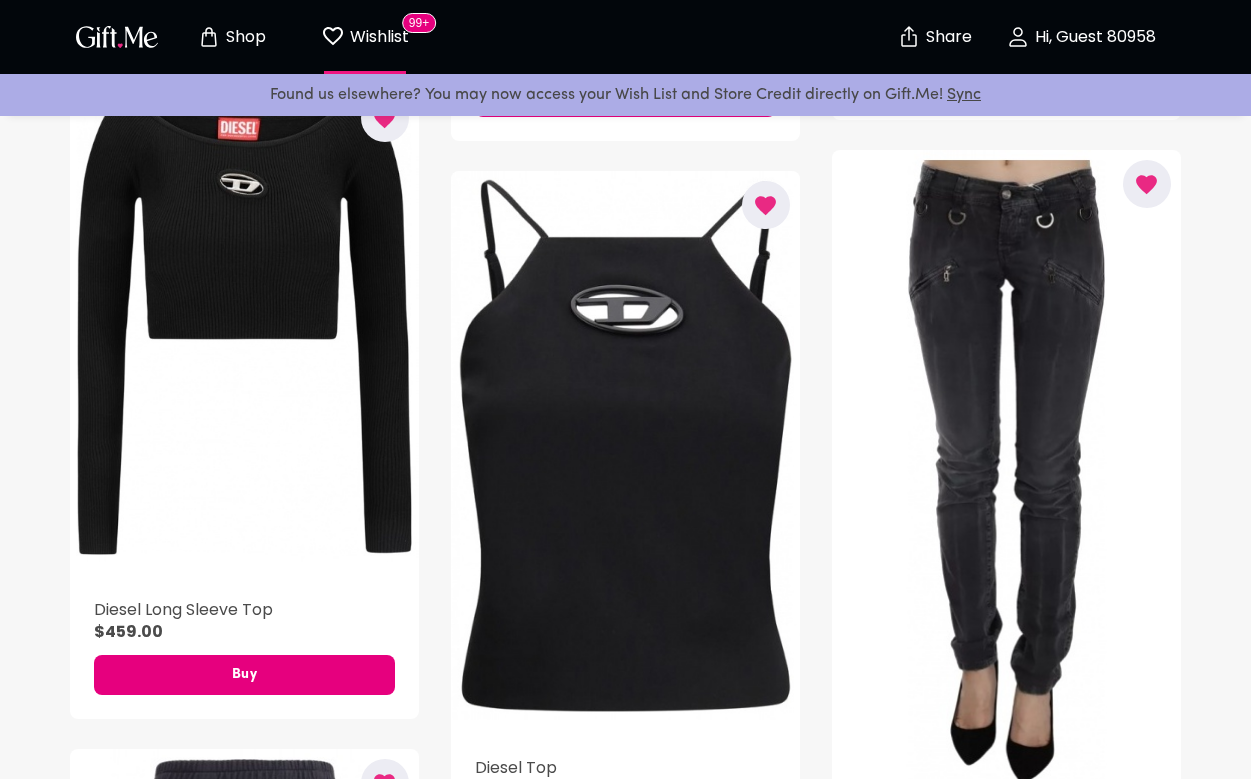 scroll, scrollTop: 9756, scrollLeft: 0, axis: vertical 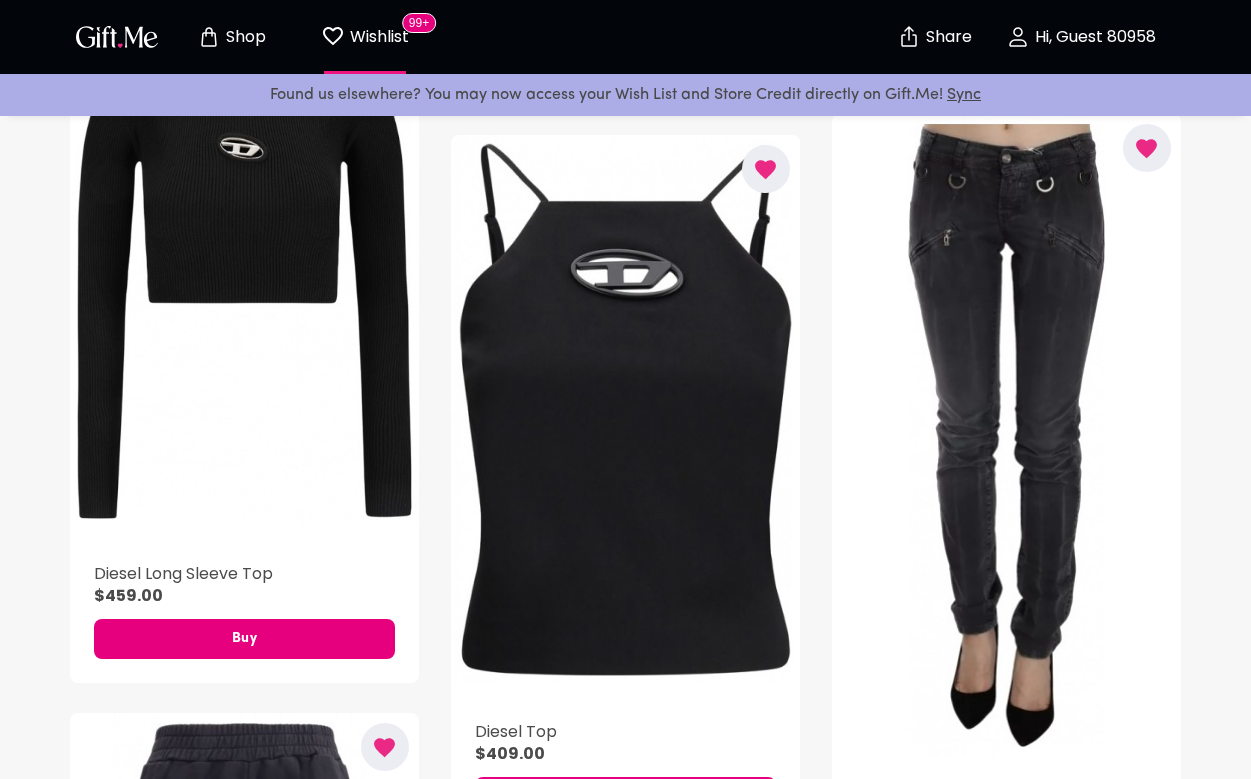 click on "Shop" at bounding box center (231, 37) 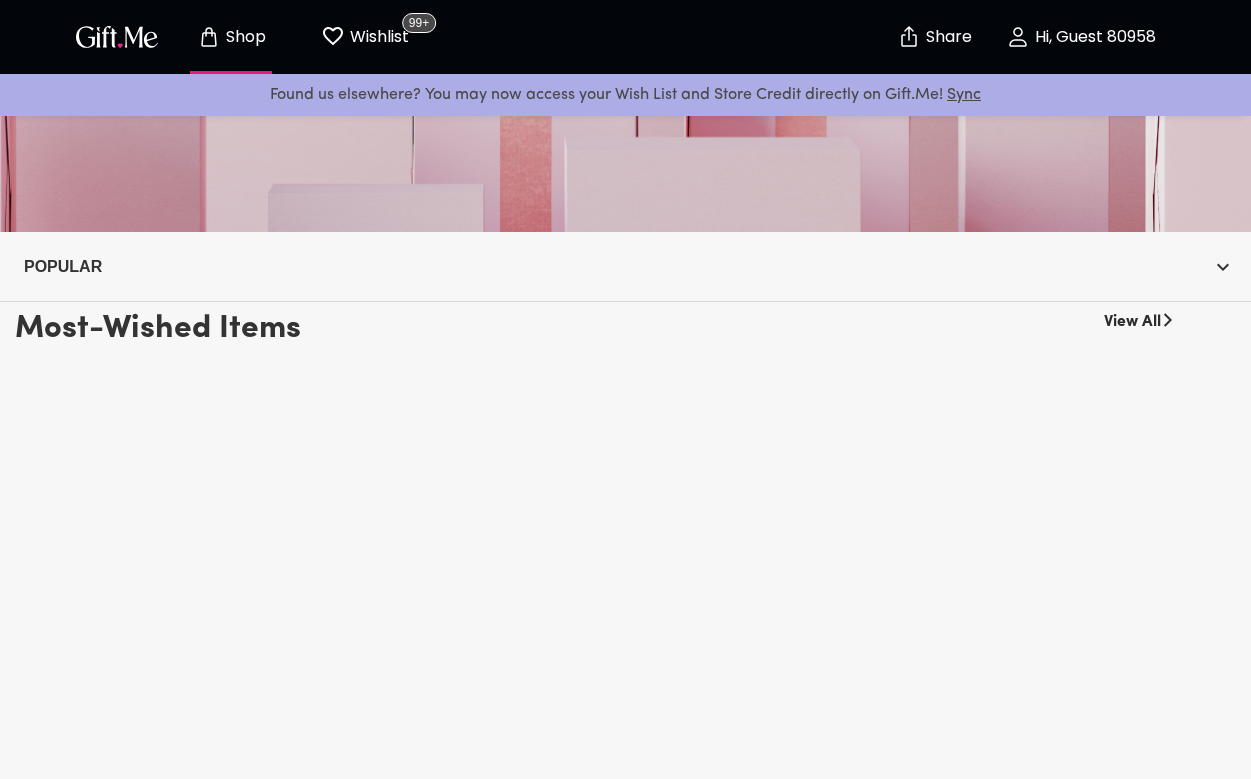 scroll, scrollTop: 316, scrollLeft: 0, axis: vertical 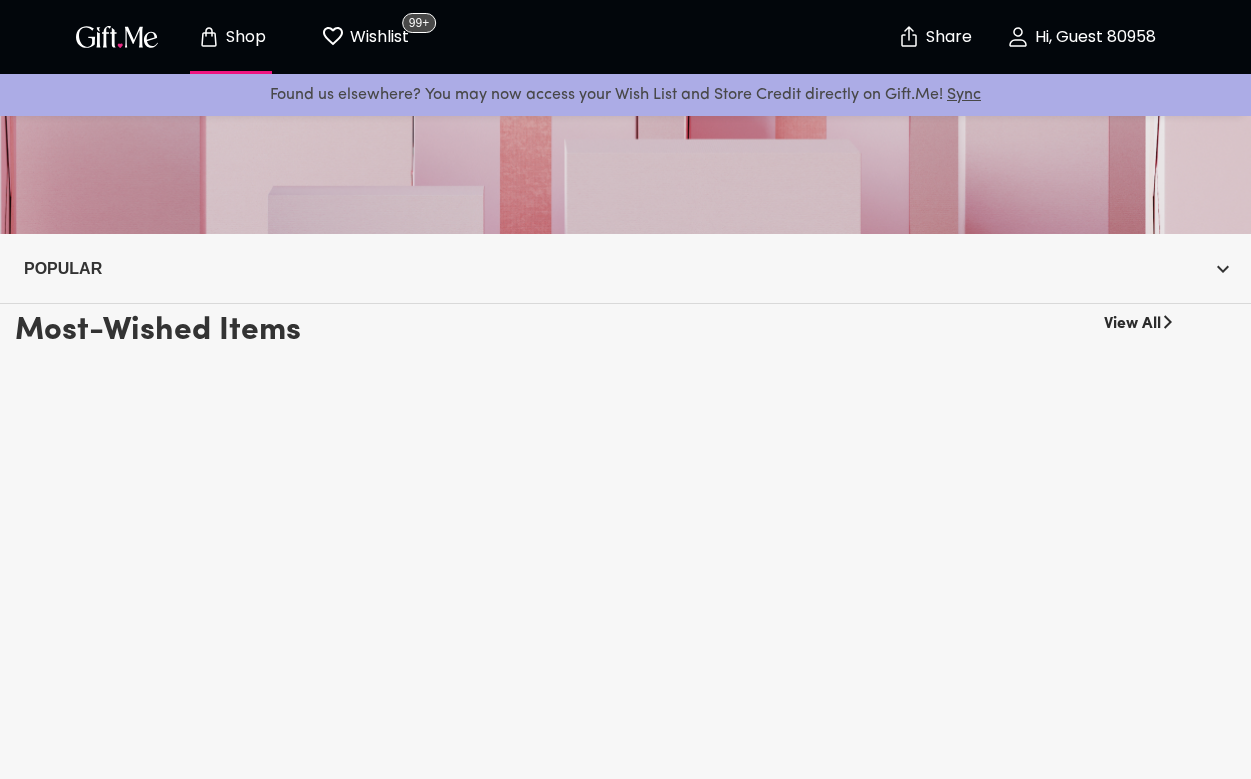 click on "Most-Wished Items View All" at bounding box center (625, 539) 